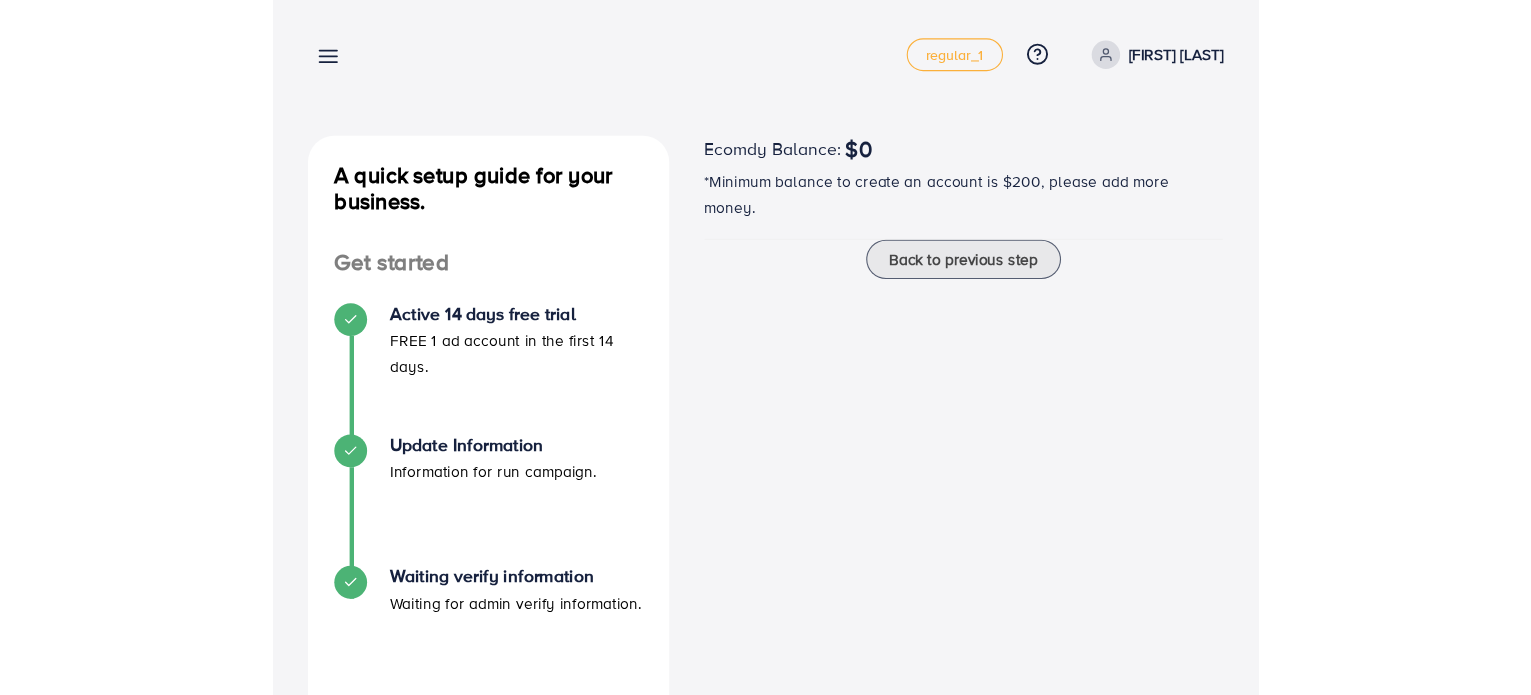 scroll, scrollTop: 0, scrollLeft: 0, axis: both 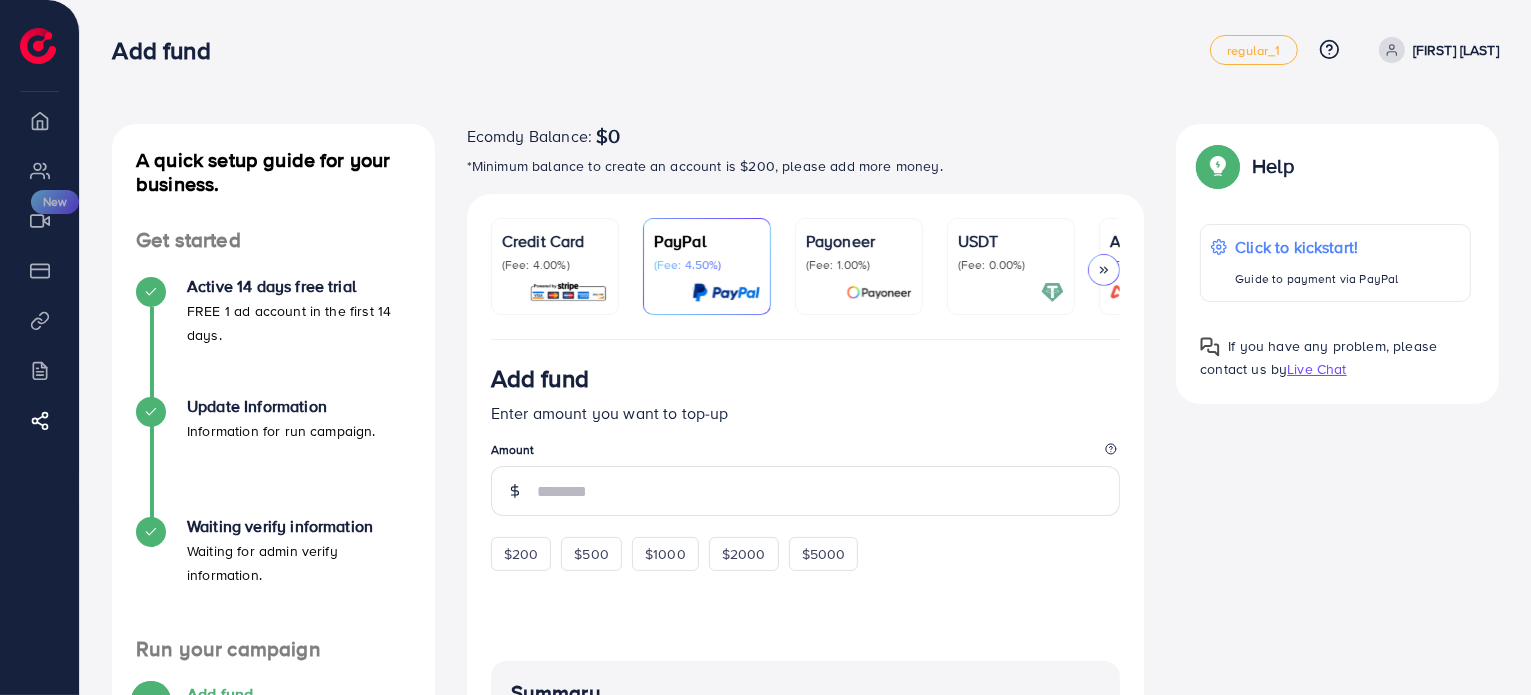 click on "Credit Card   (Fee: 4.00%)" at bounding box center [555, 266] 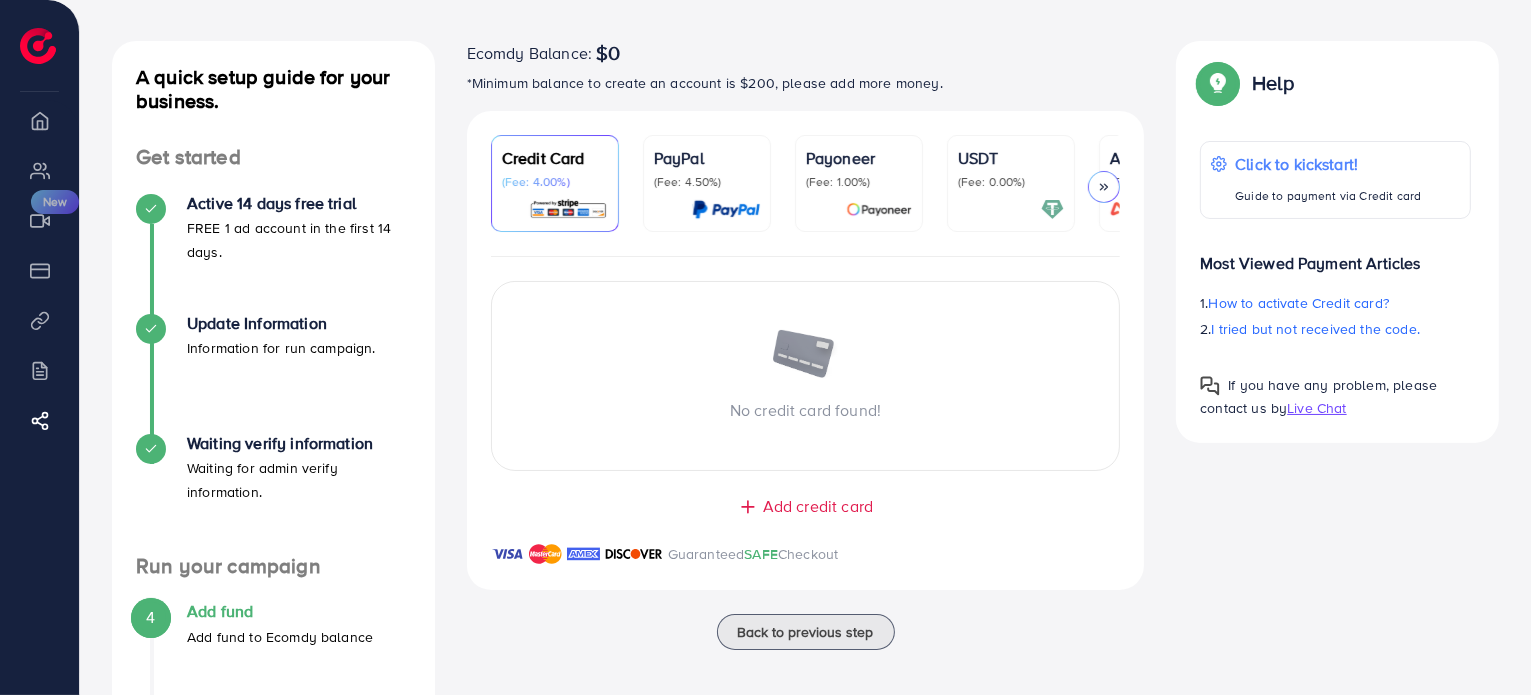 scroll, scrollTop: 200, scrollLeft: 0, axis: vertical 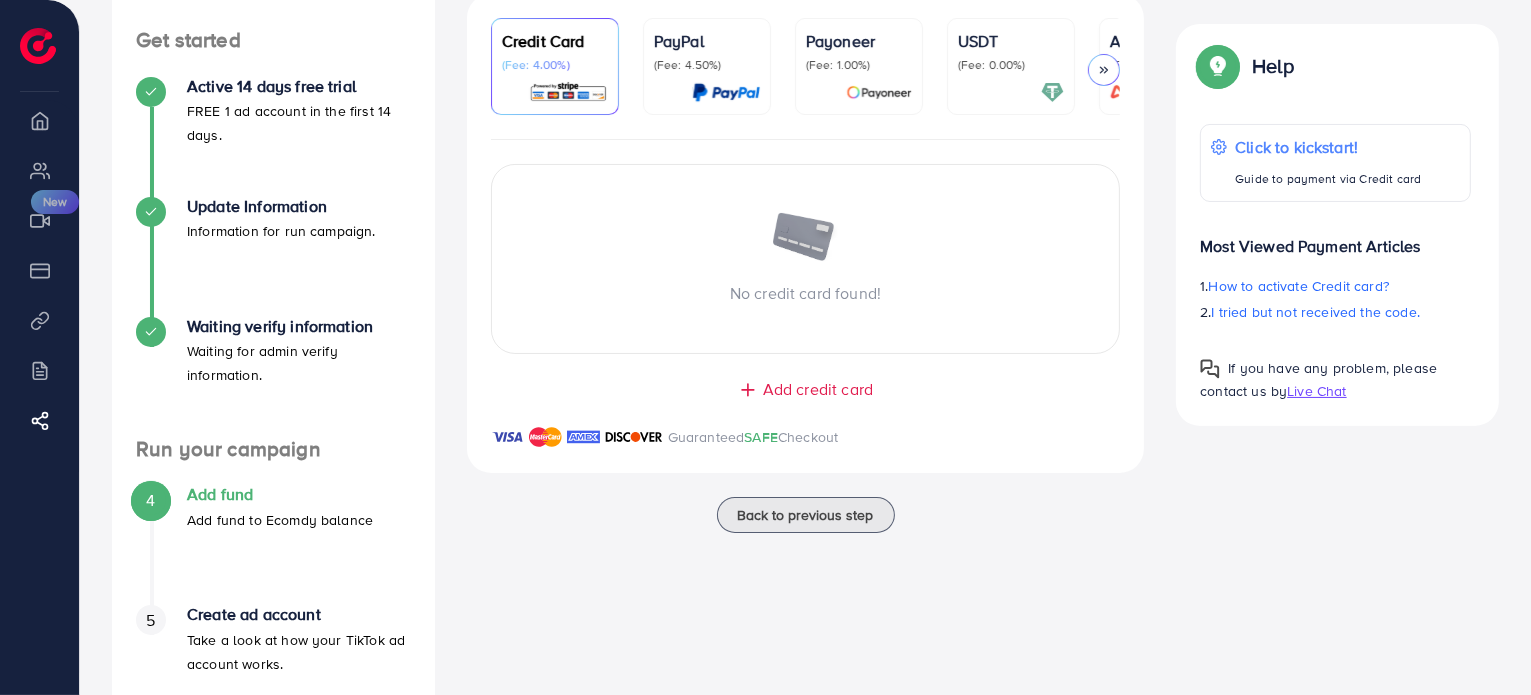 click on "Add credit card" at bounding box center [818, 389] 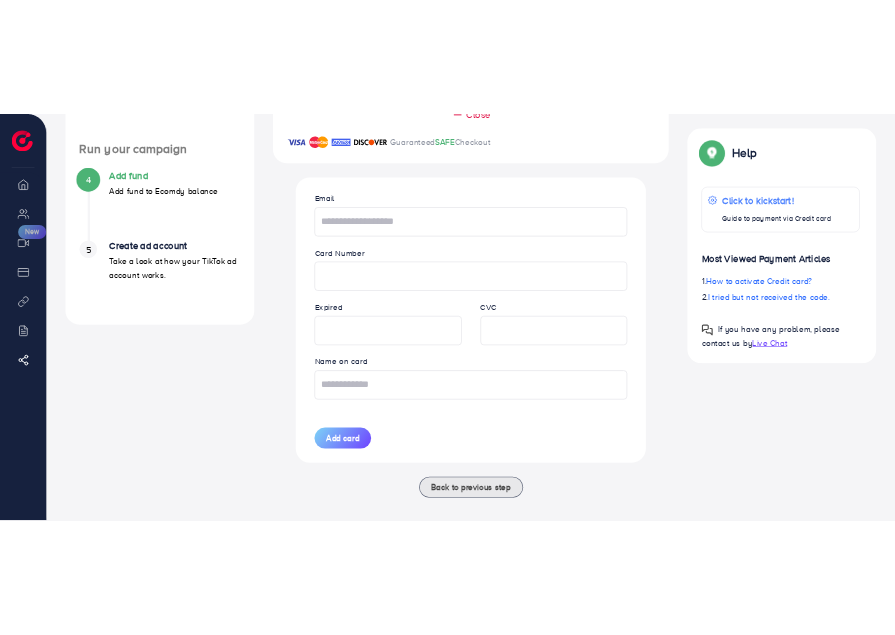 scroll, scrollTop: 600, scrollLeft: 0, axis: vertical 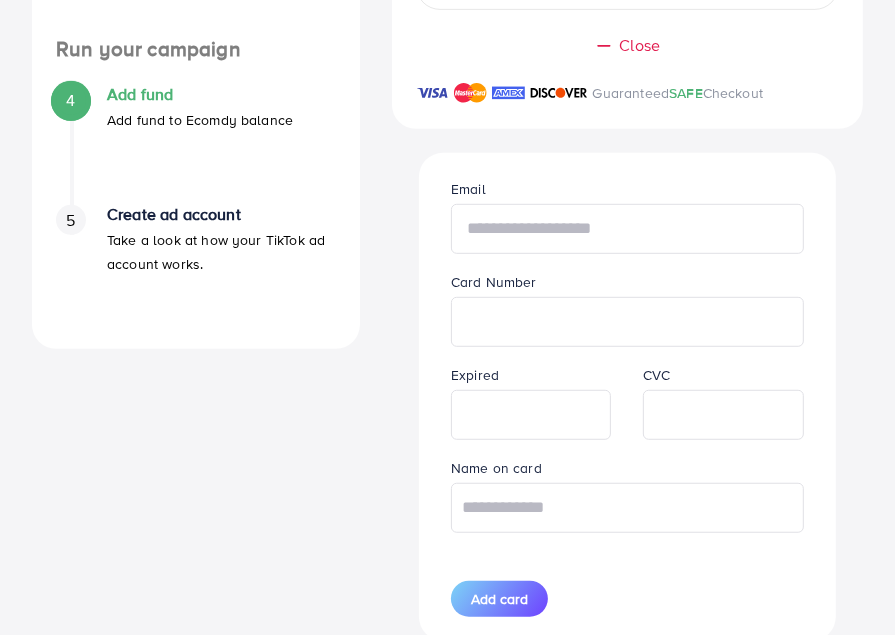 click at bounding box center [627, 229] 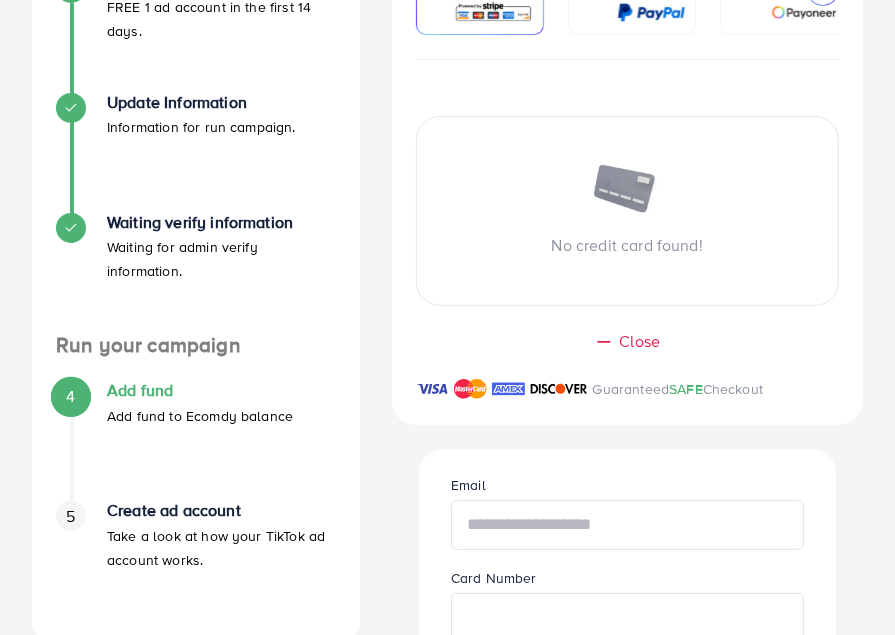 scroll, scrollTop: 400, scrollLeft: 0, axis: vertical 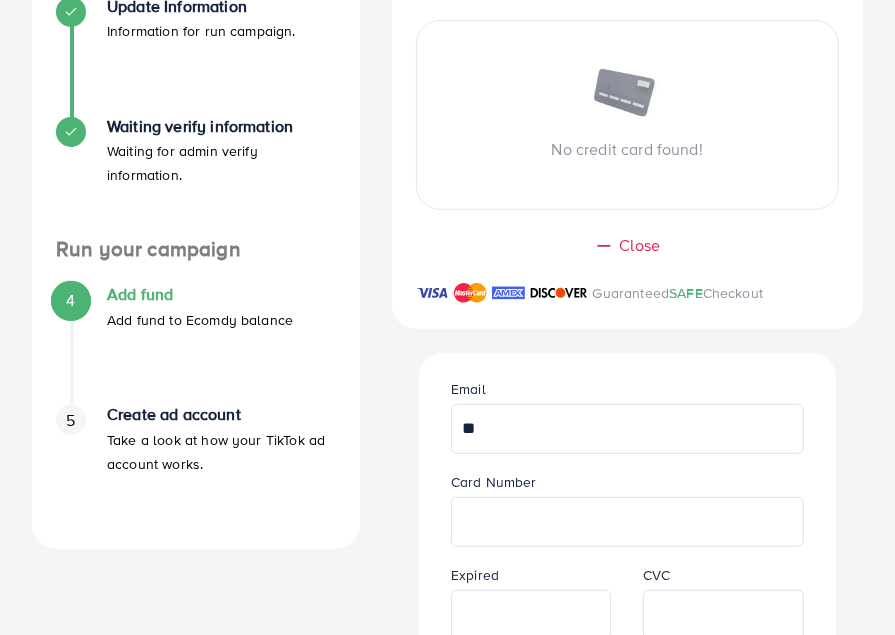 type on "*" 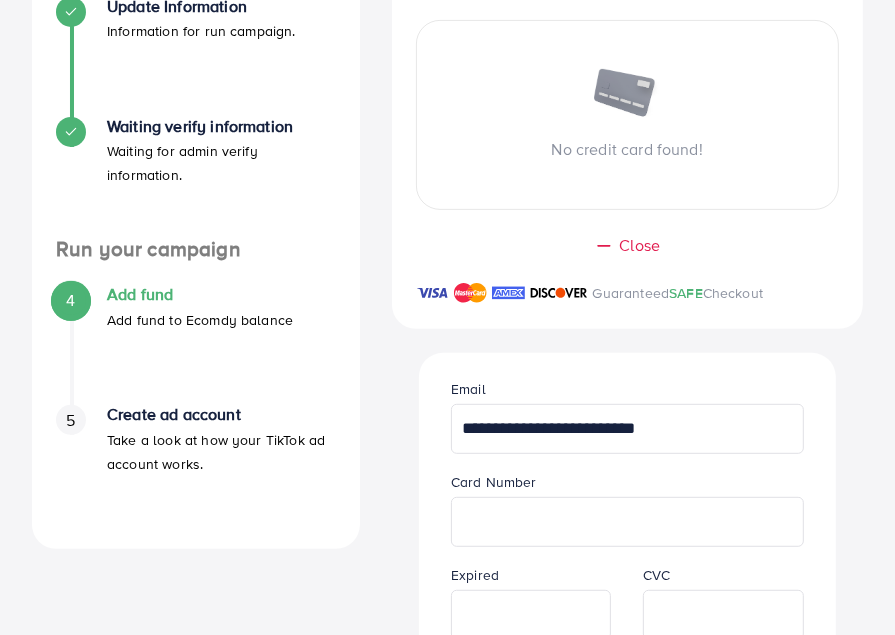 type on "**********" 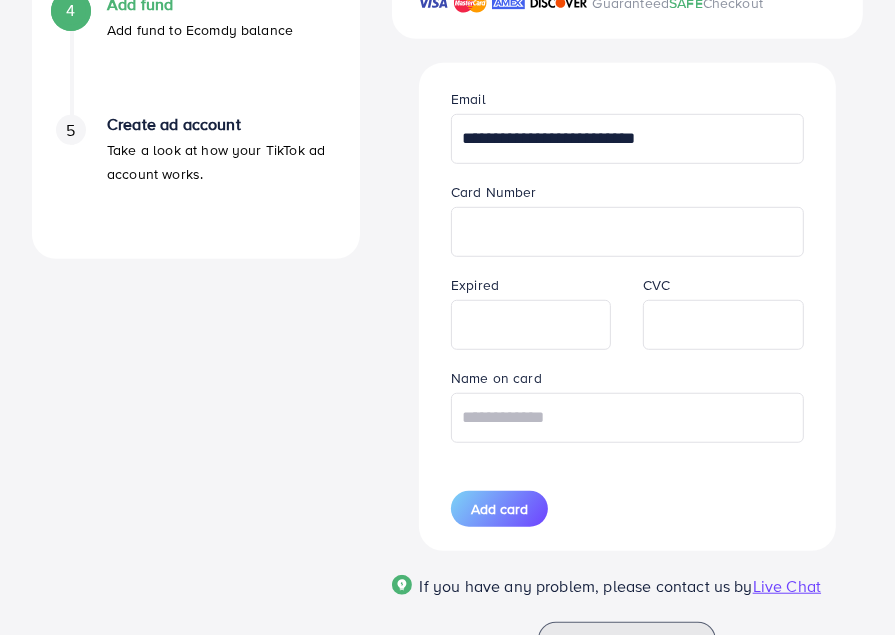 scroll, scrollTop: 700, scrollLeft: 0, axis: vertical 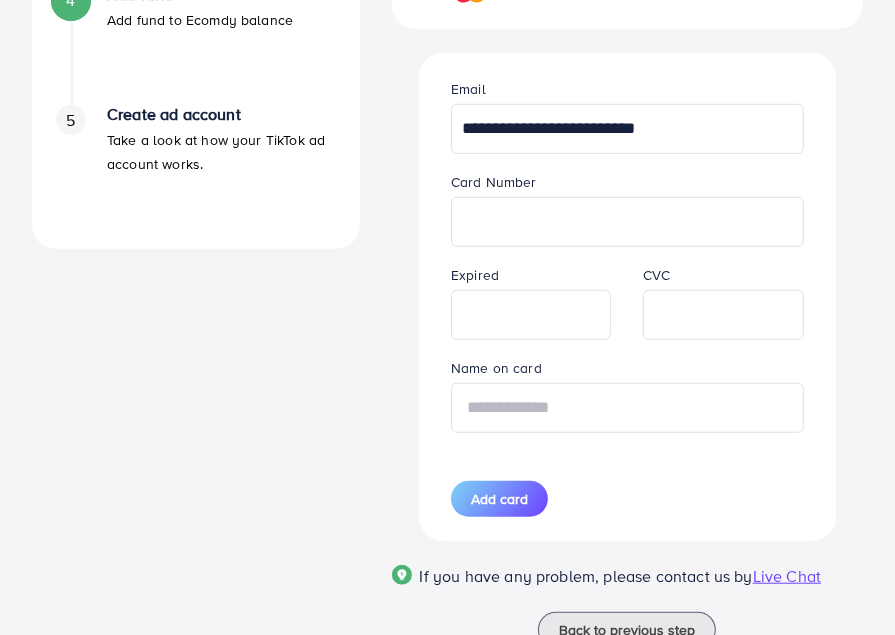 click at bounding box center (627, 408) 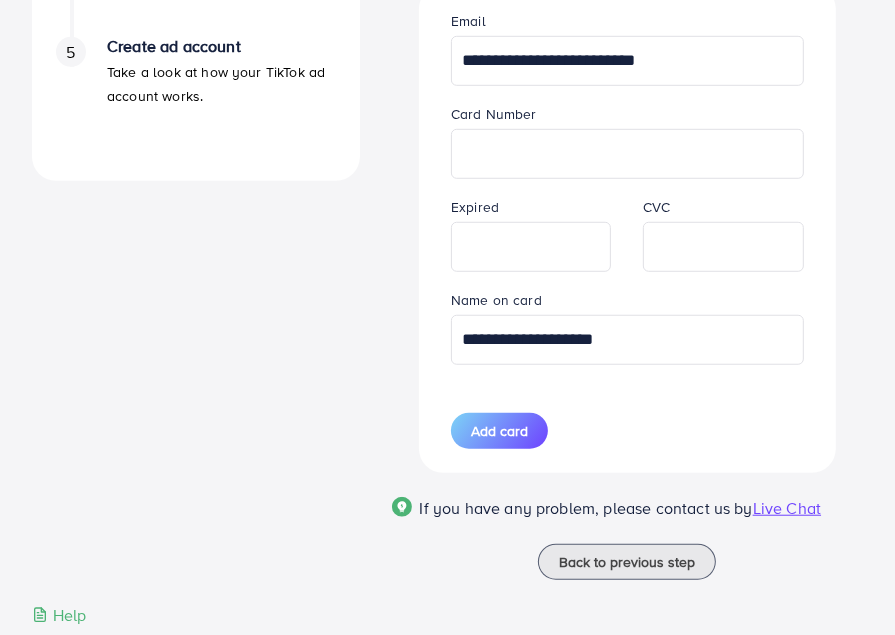 scroll, scrollTop: 789, scrollLeft: 0, axis: vertical 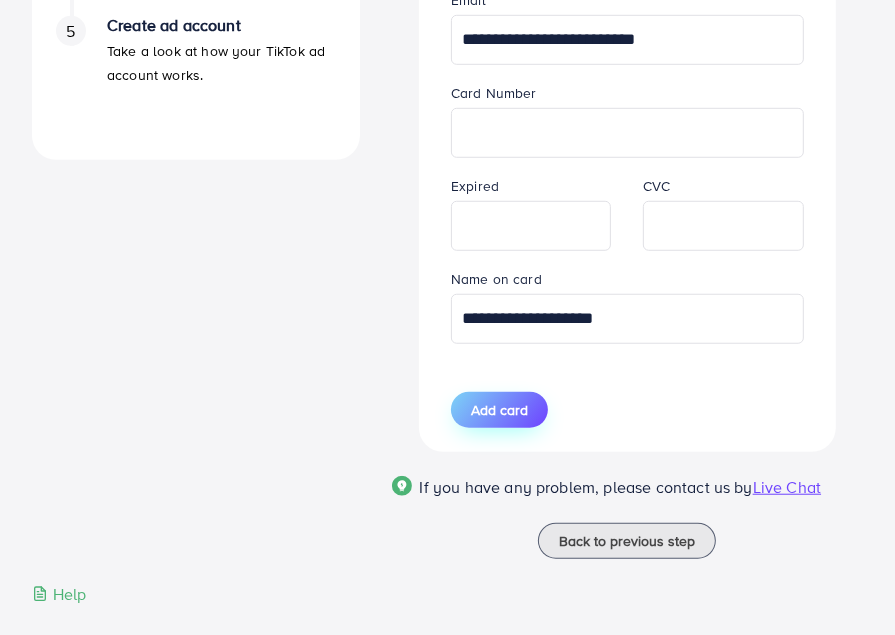 click on "Add card" at bounding box center (499, 410) 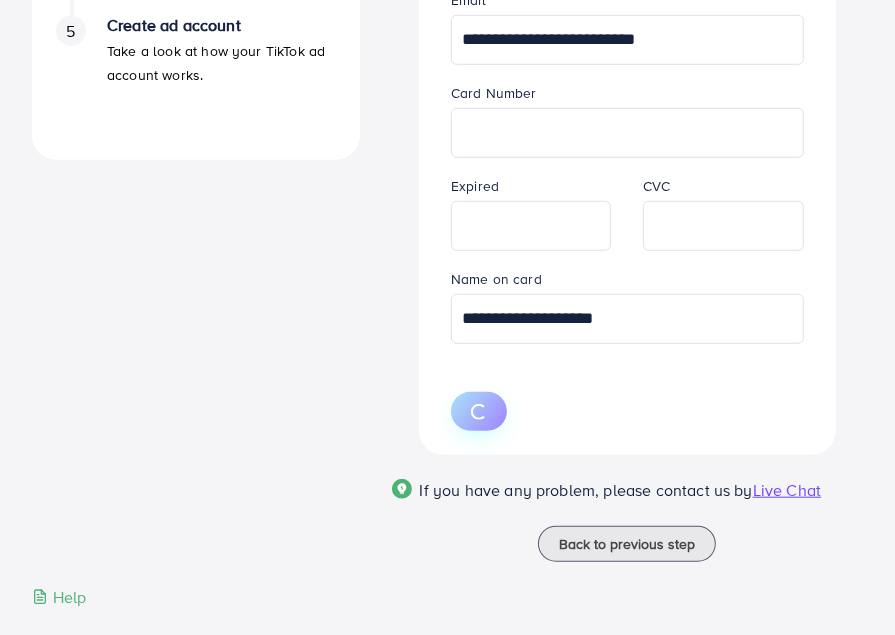 type 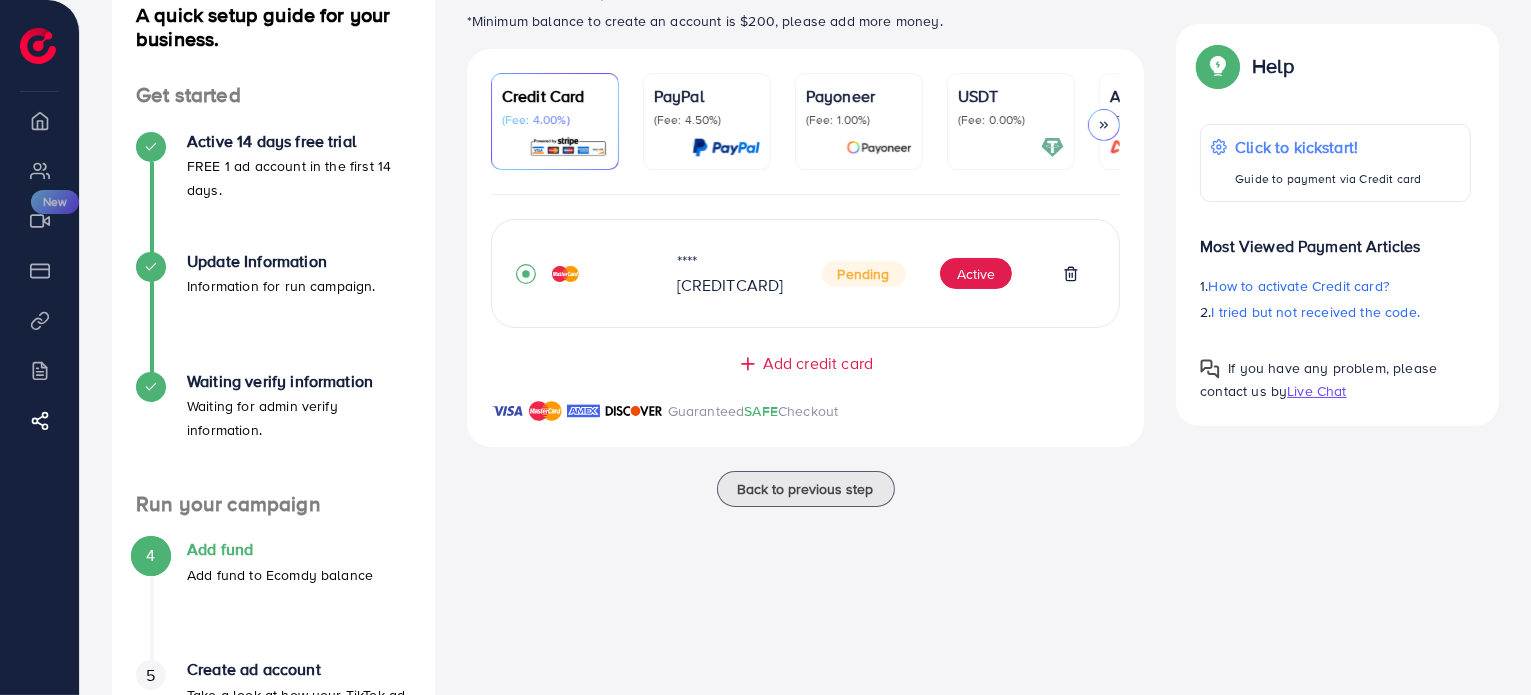 scroll, scrollTop: 0, scrollLeft: 0, axis: both 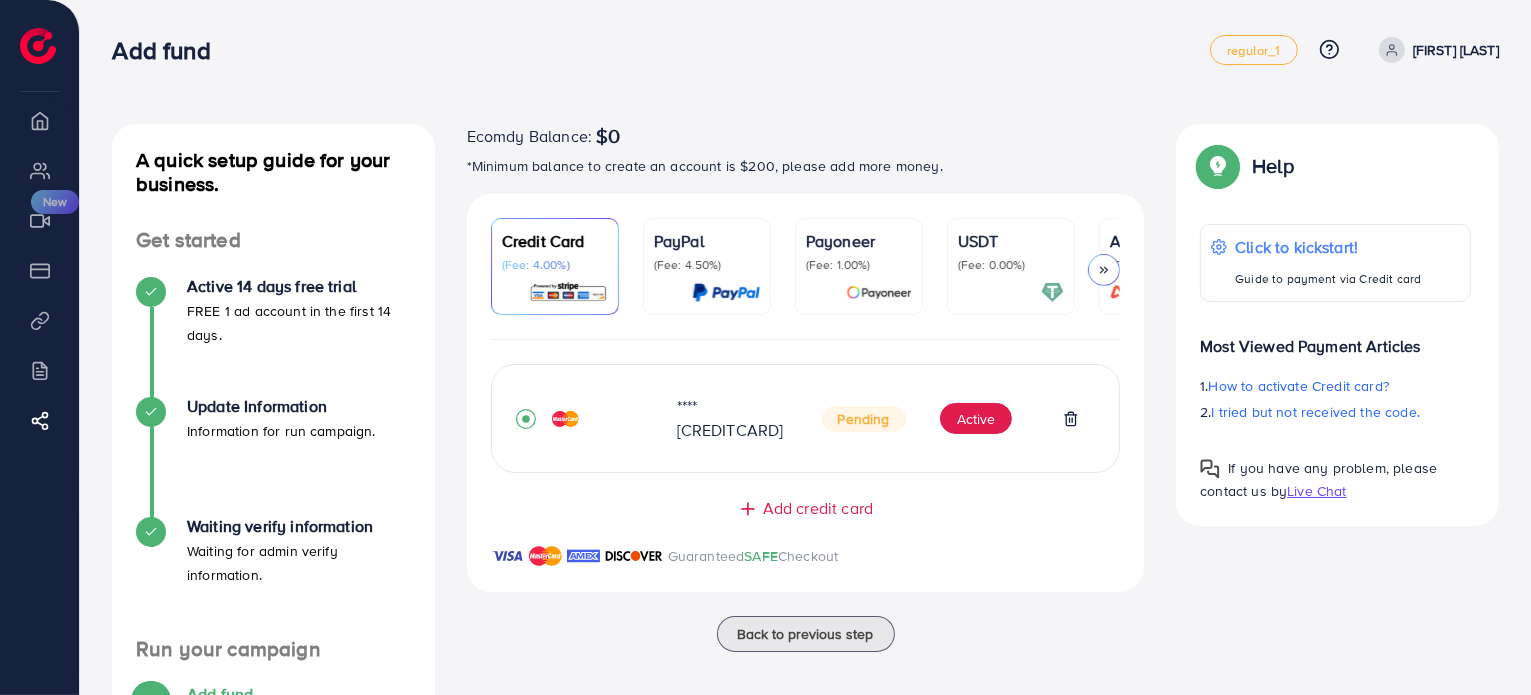 click at bounding box center (588, 419) 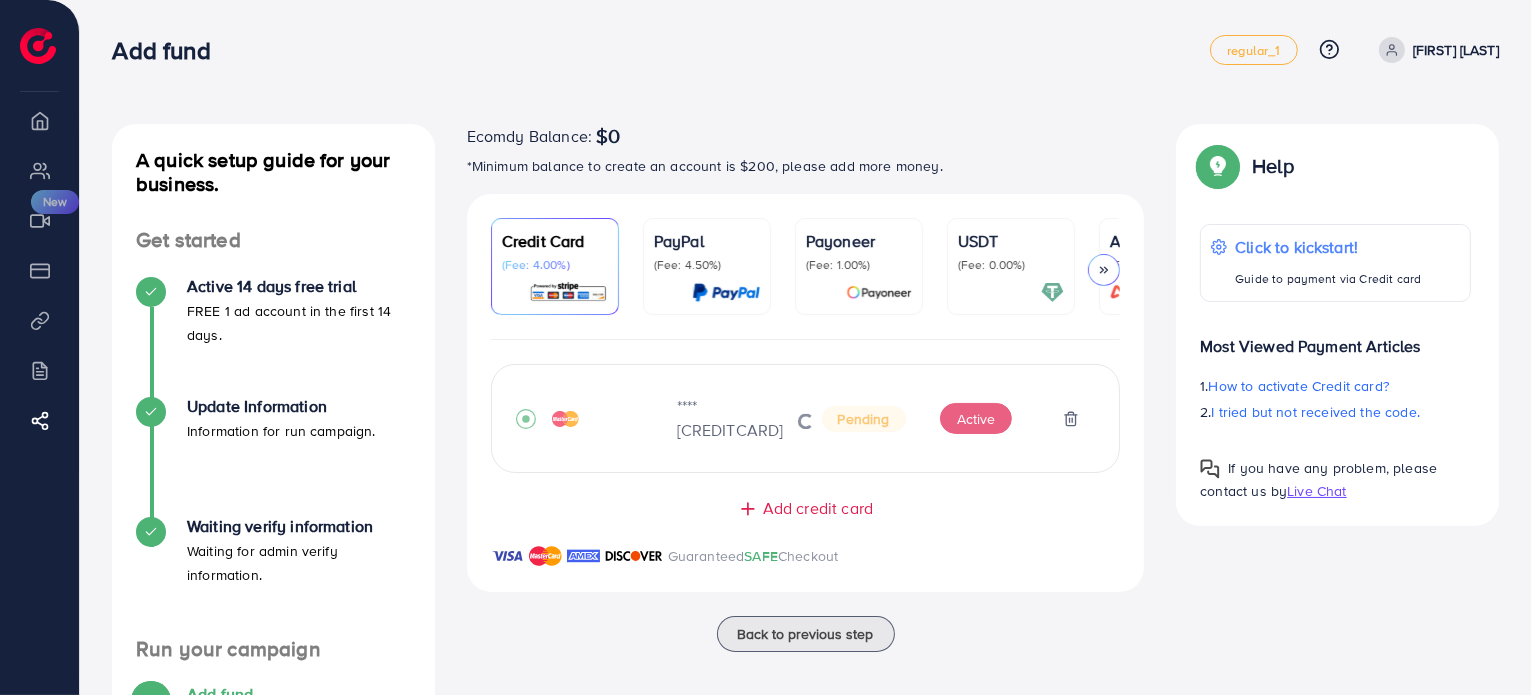click at bounding box center [806, 418] 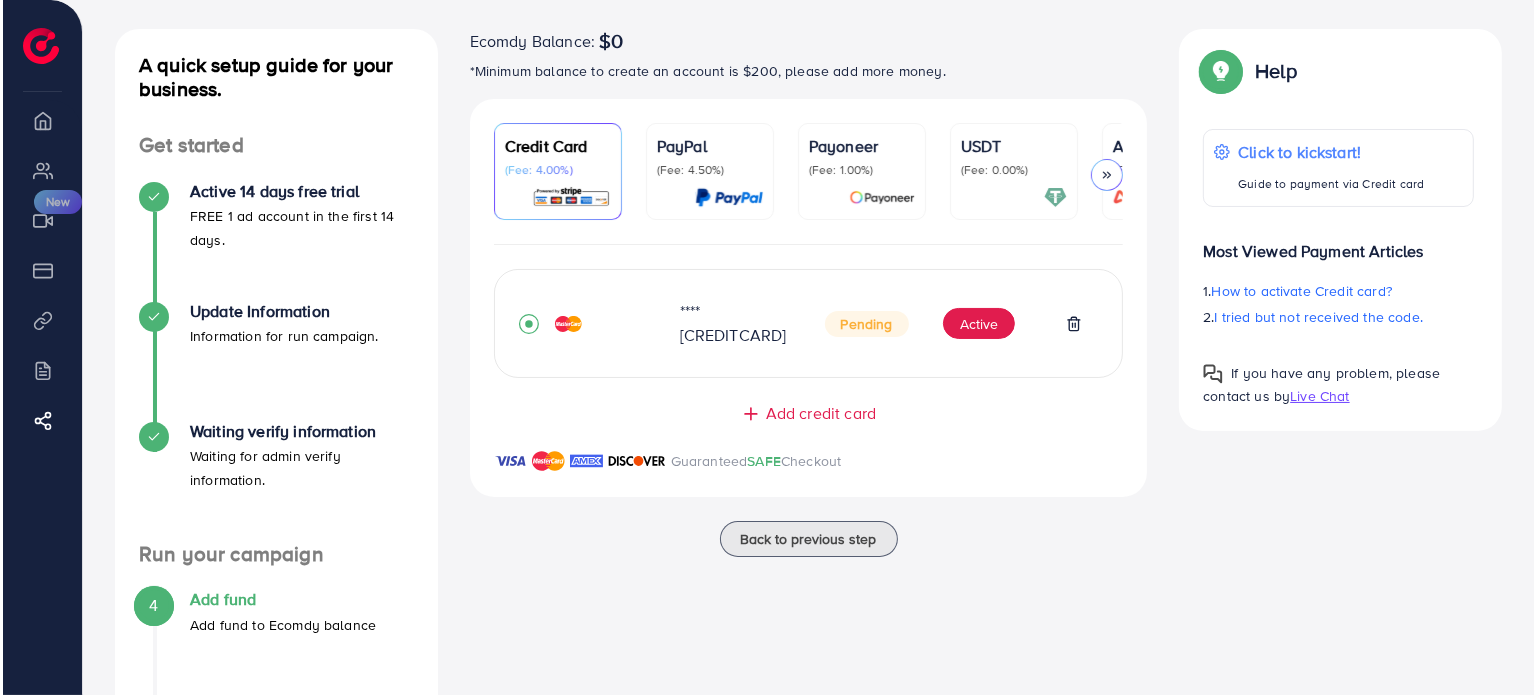 scroll, scrollTop: 86, scrollLeft: 0, axis: vertical 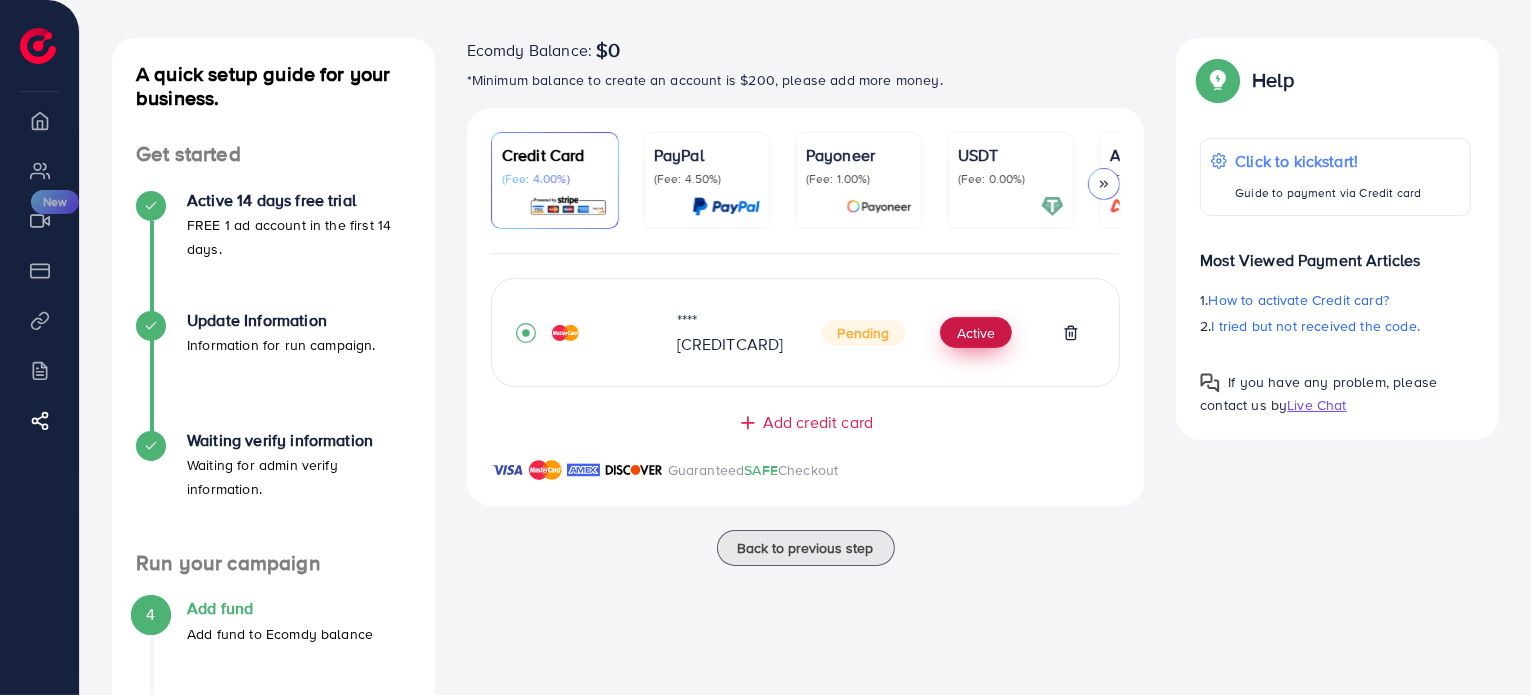 click on "Active" at bounding box center (976, 333) 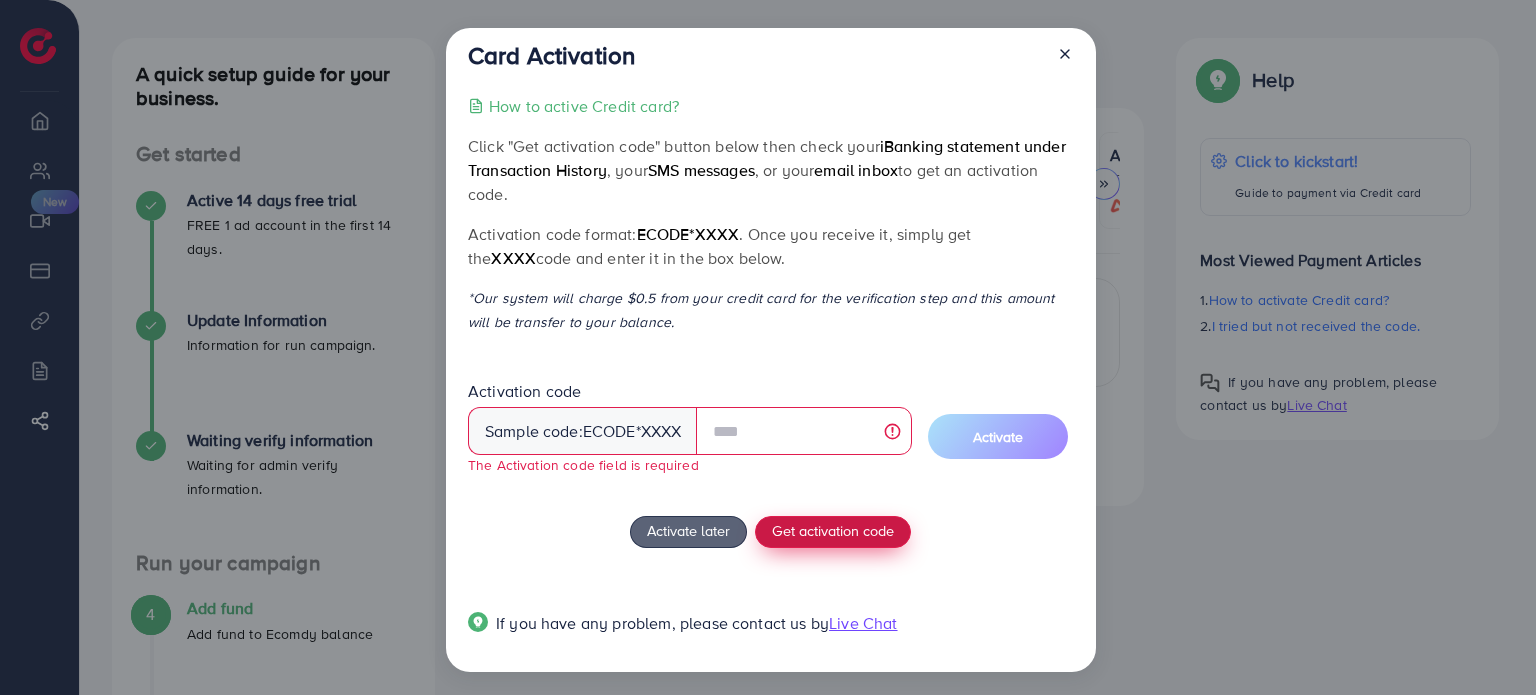 click on "Get activation code" at bounding box center (833, 532) 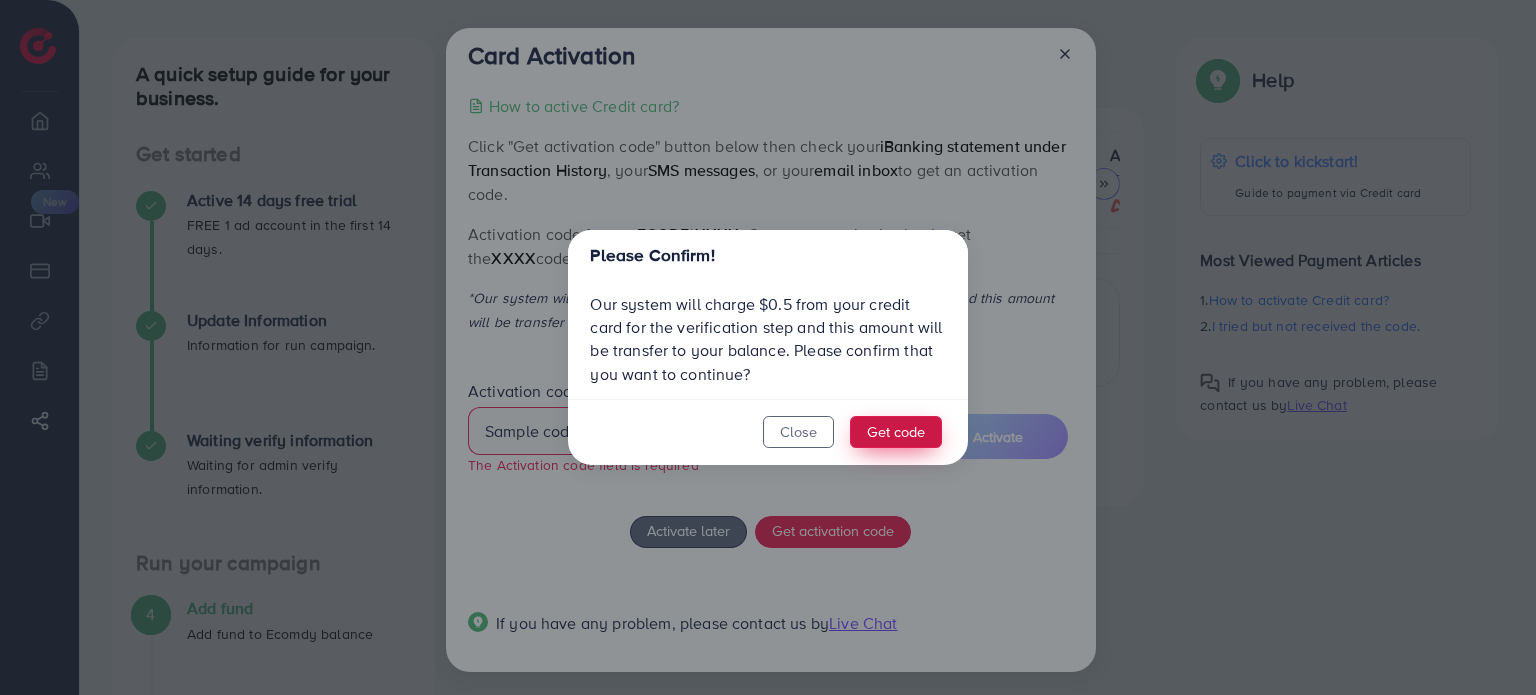 click on "Get code" at bounding box center (896, 432) 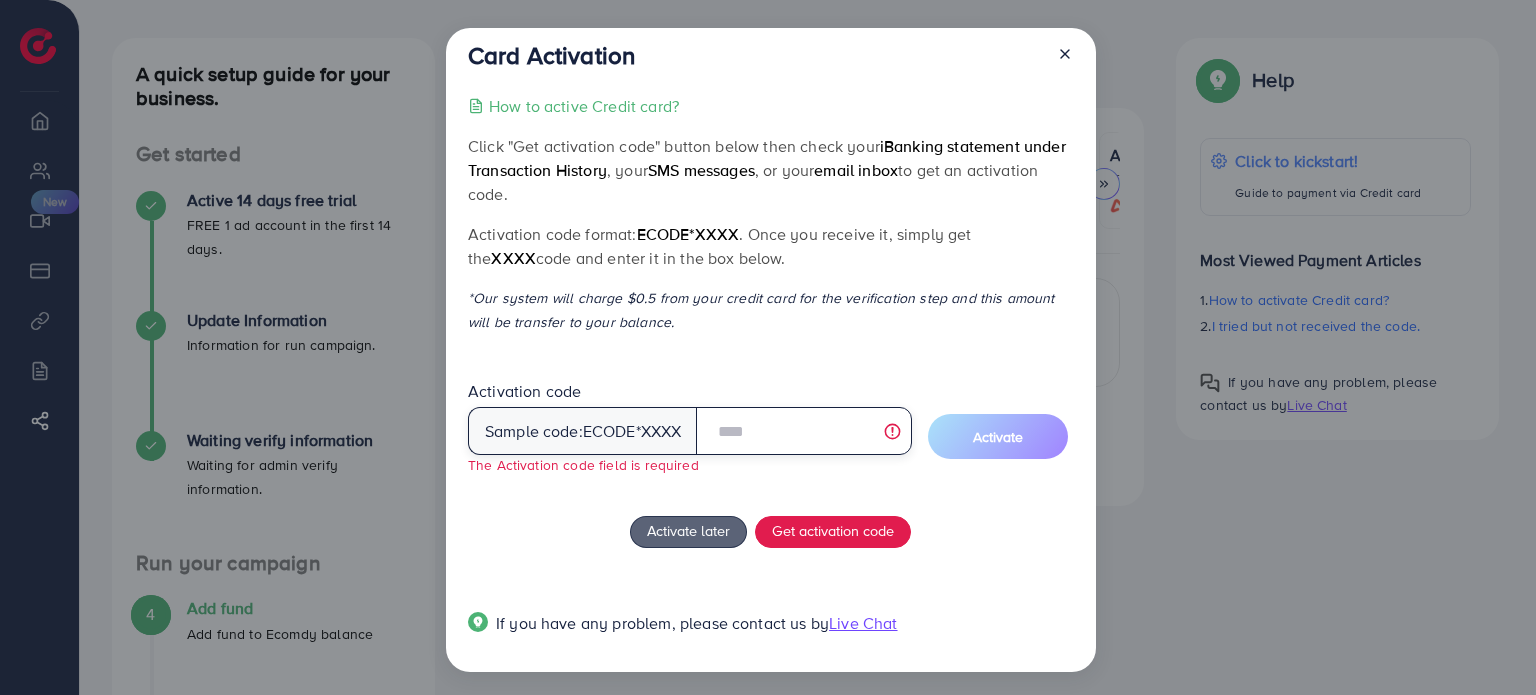 click at bounding box center (803, 431) 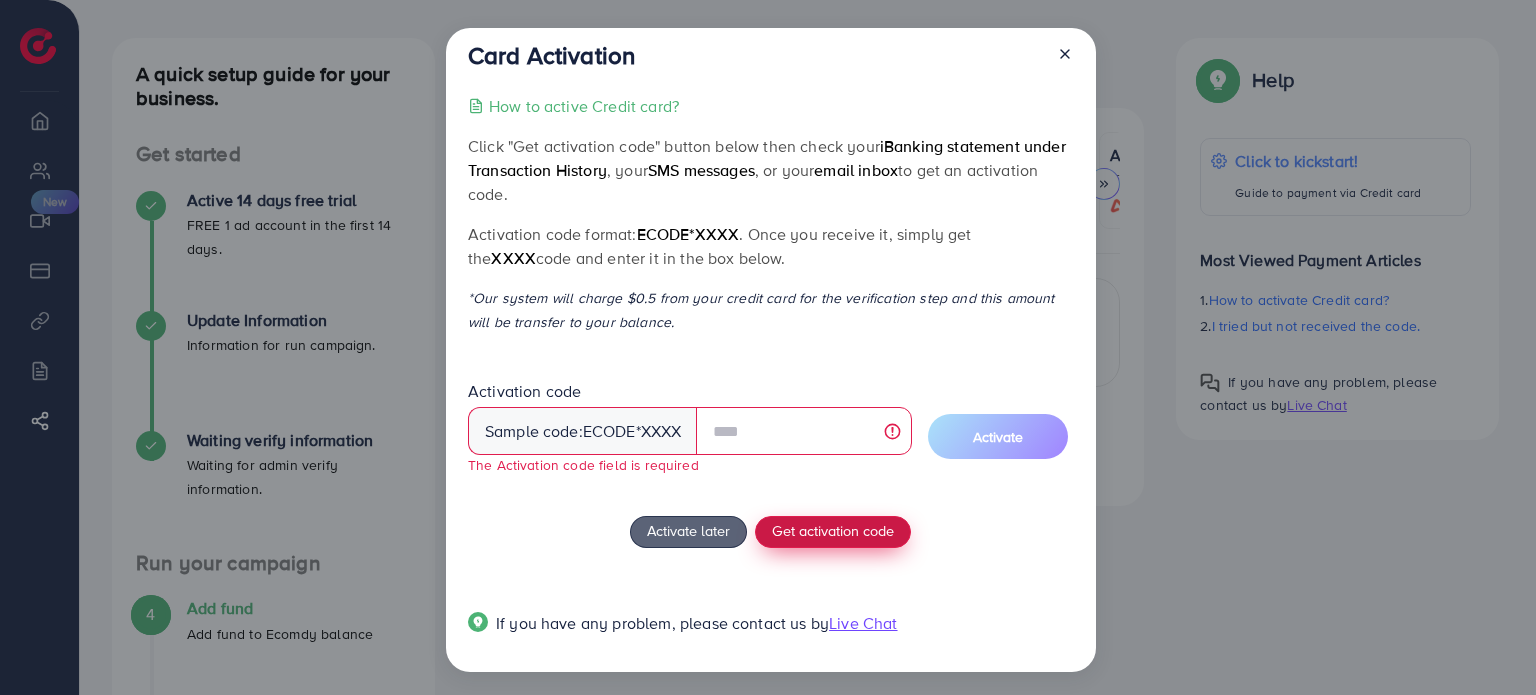click on "Get activation code" at bounding box center (833, 530) 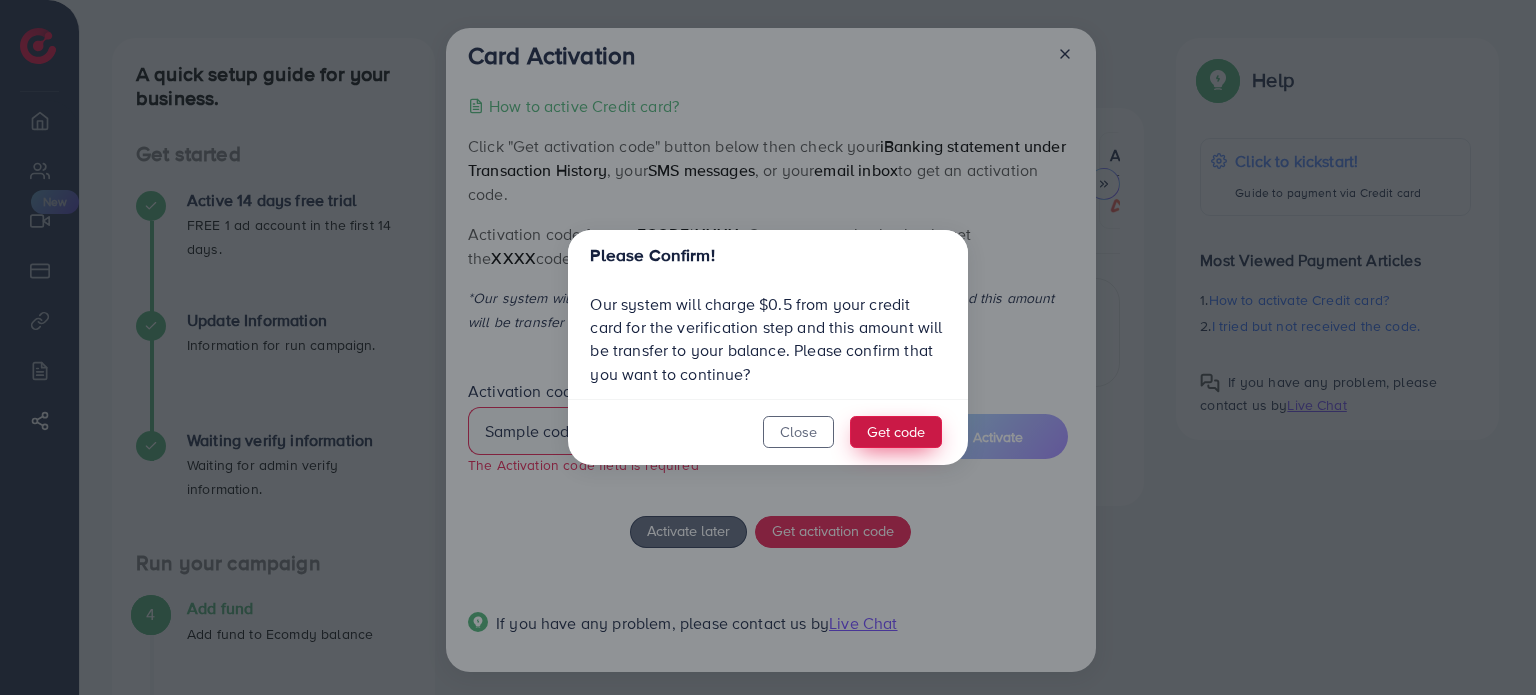 click on "Get code" at bounding box center (896, 432) 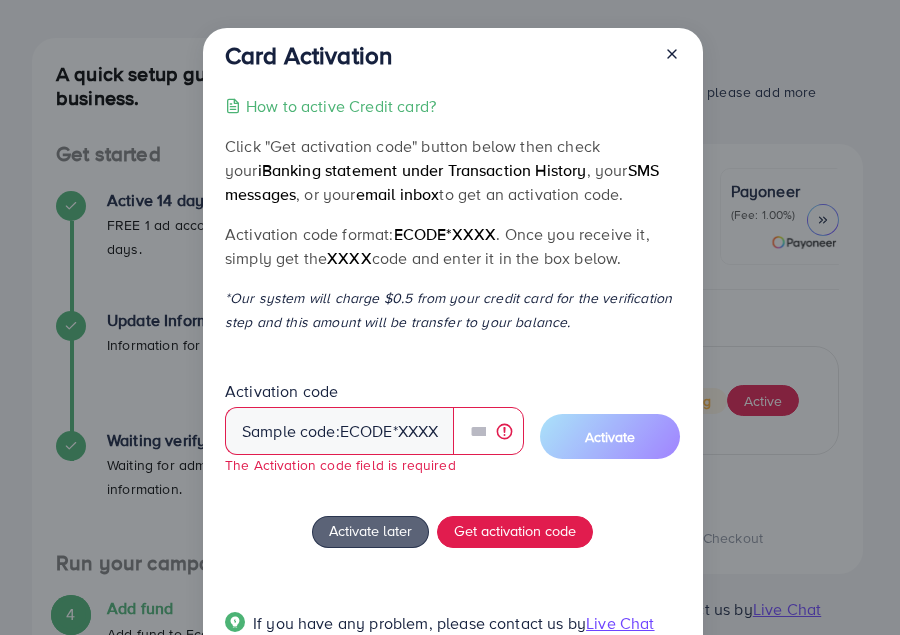 click on "Sample code:  ecode *XXXX" at bounding box center (340, 431) 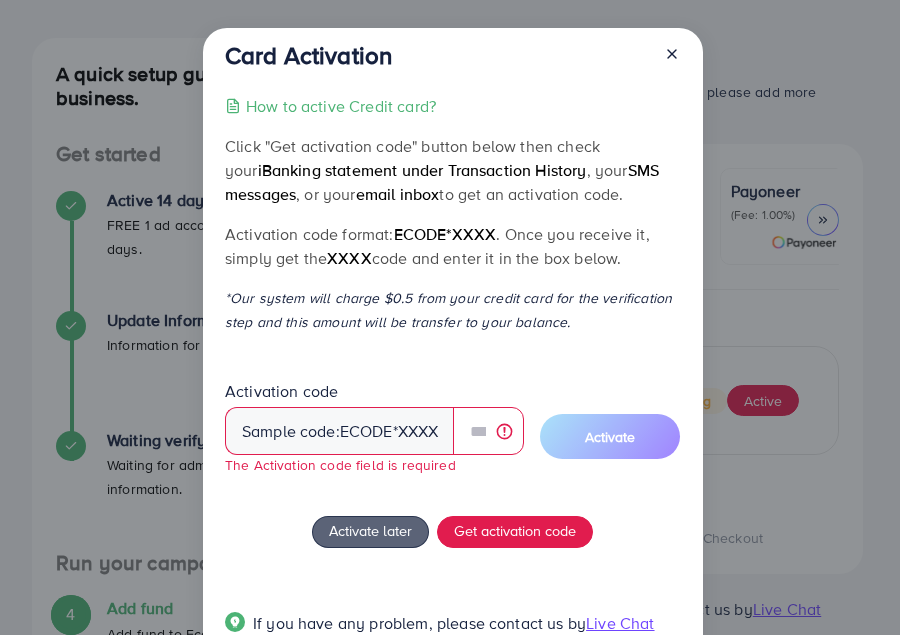click on "Sample code:  ecode *XXXX" at bounding box center (340, 431) 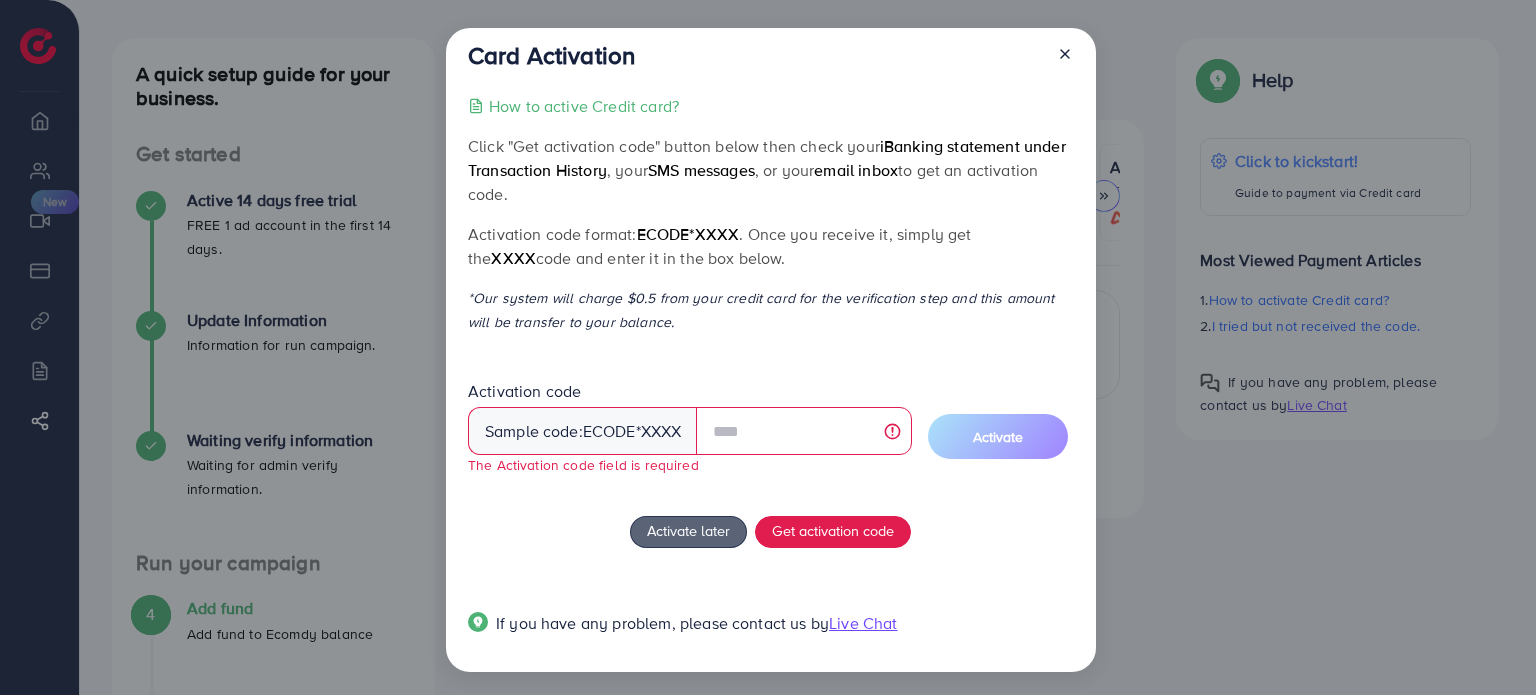 click on "Sample code:  ecode *XXXX" at bounding box center [583, 431] 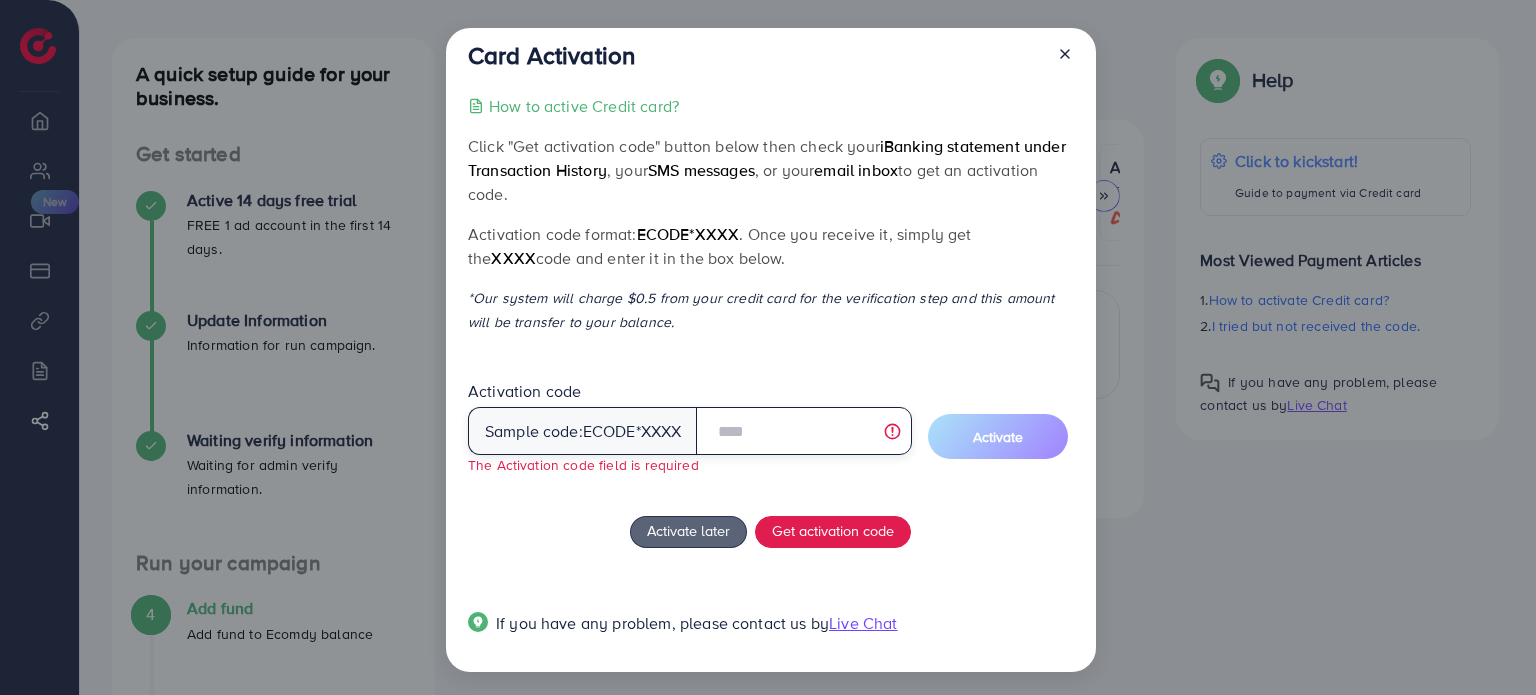 click at bounding box center [803, 431] 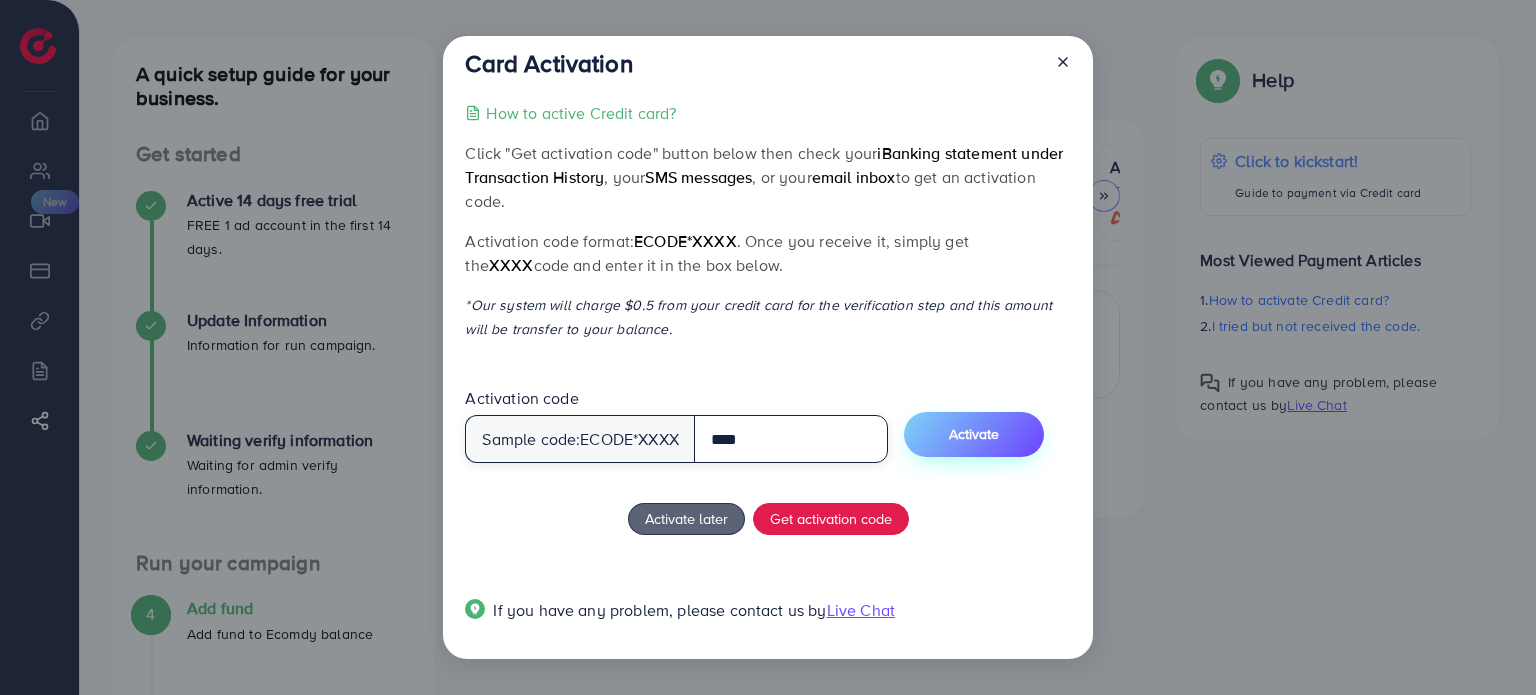 type on "****" 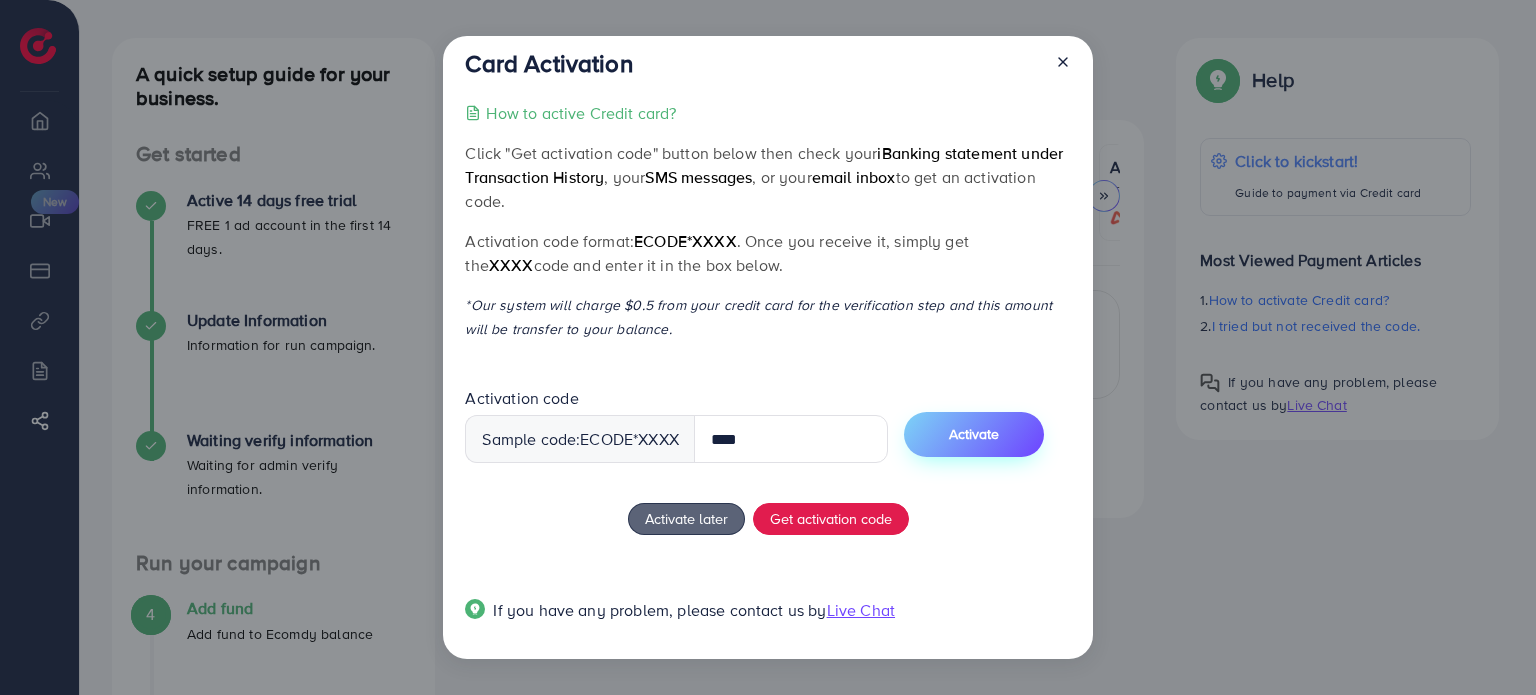 click on "Activate" at bounding box center [974, 434] 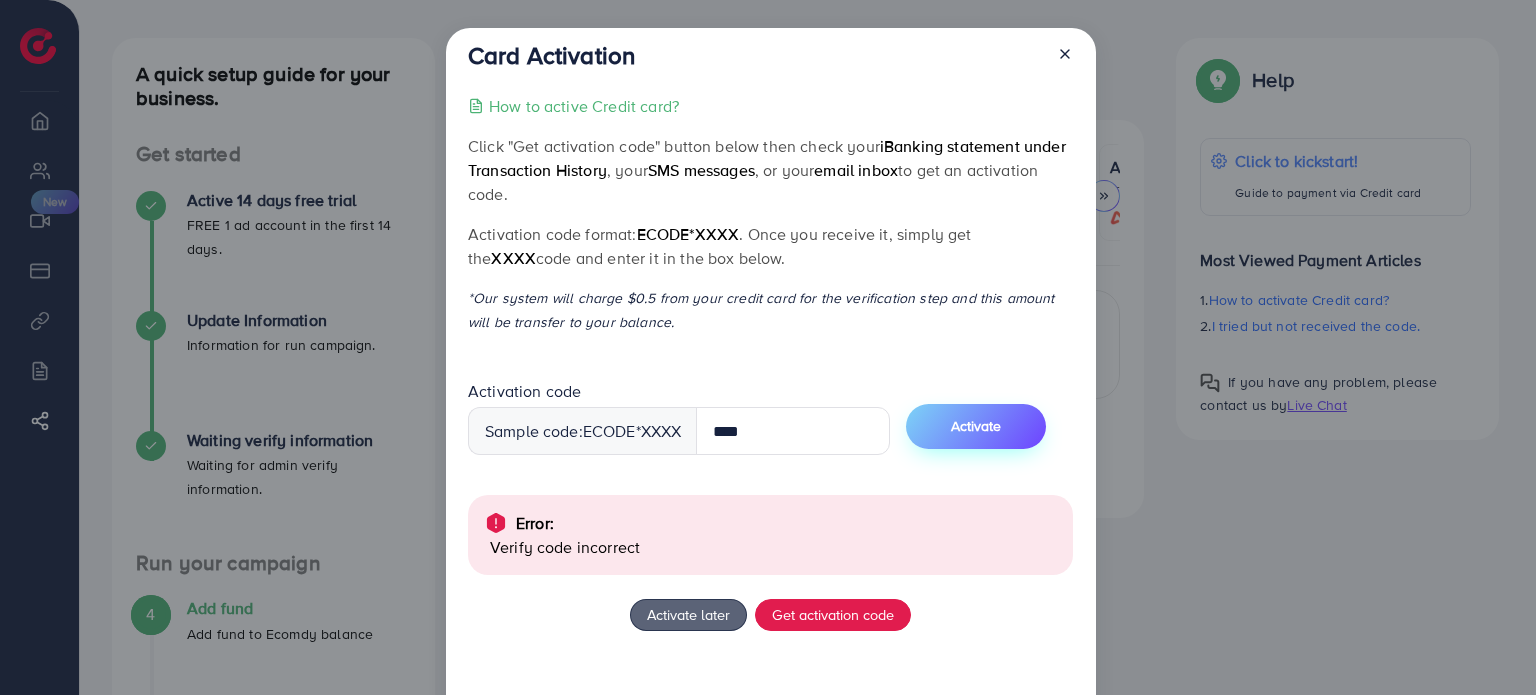 scroll, scrollTop: 88, scrollLeft: 0, axis: vertical 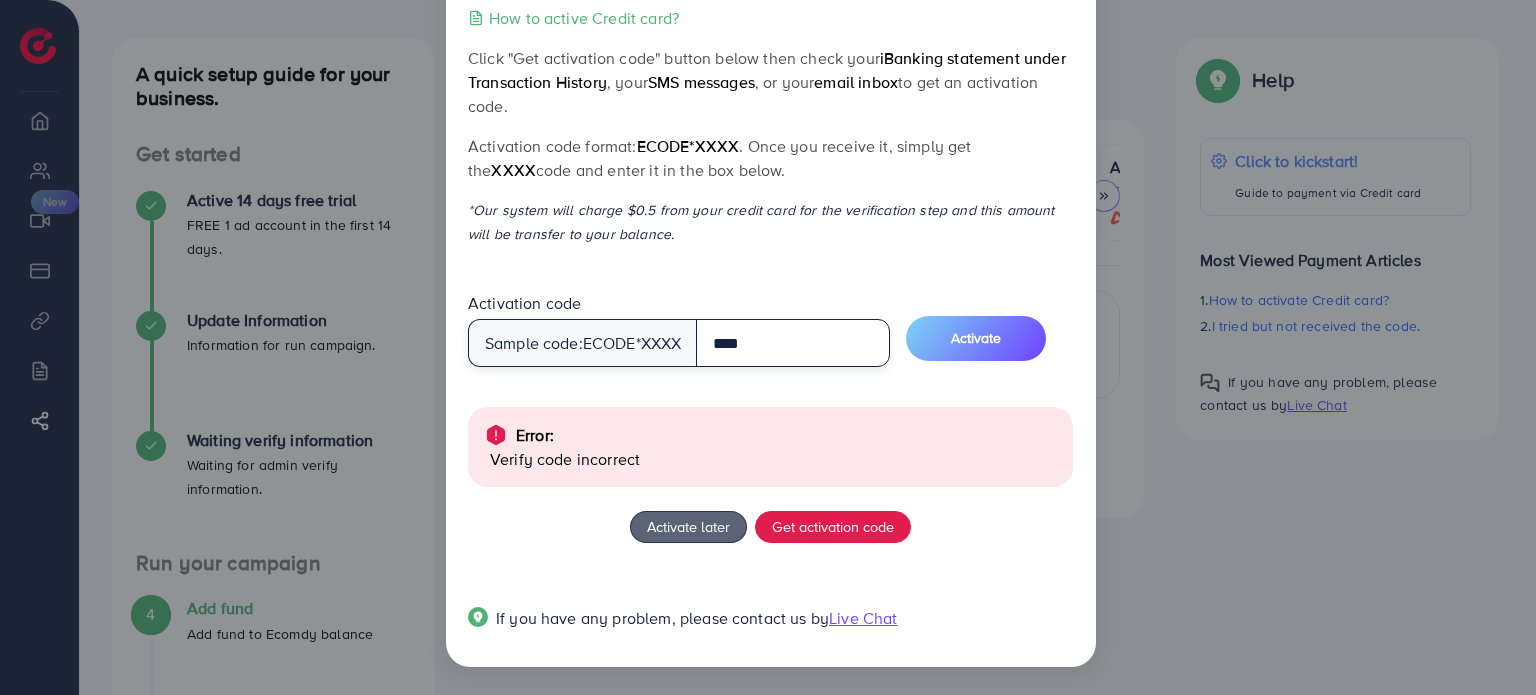 click on "****" at bounding box center (793, 343) 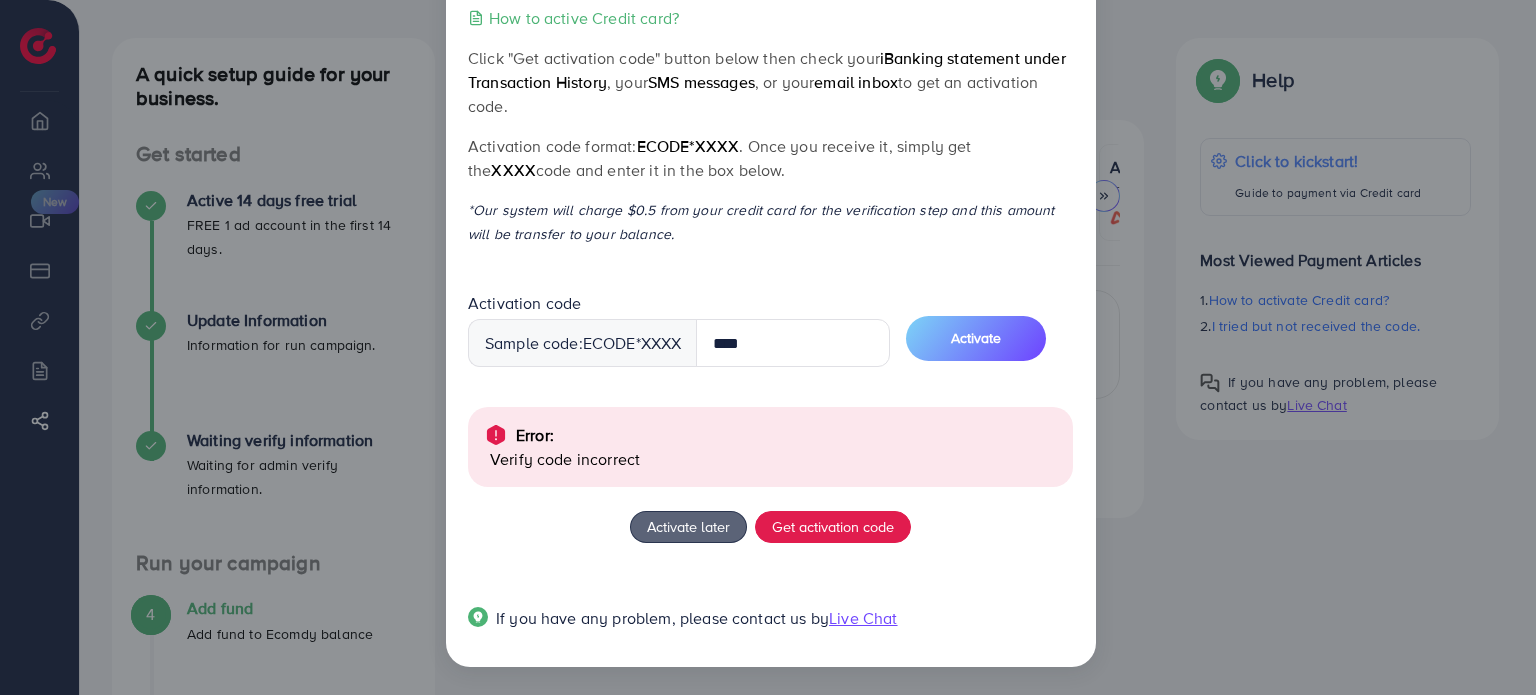 click on "Sample code:  ecode *XXXX" at bounding box center (583, 343) 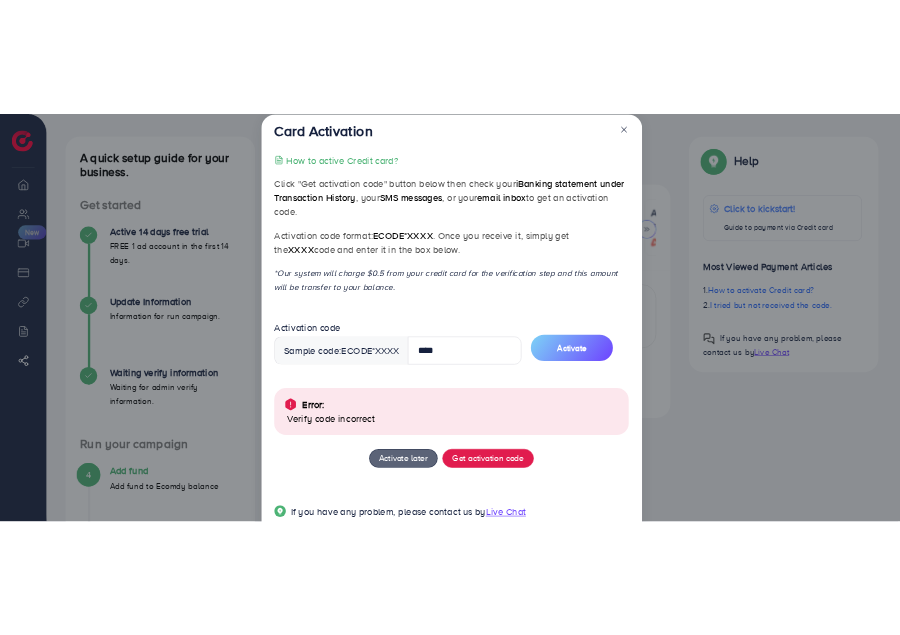 scroll, scrollTop: 0, scrollLeft: 0, axis: both 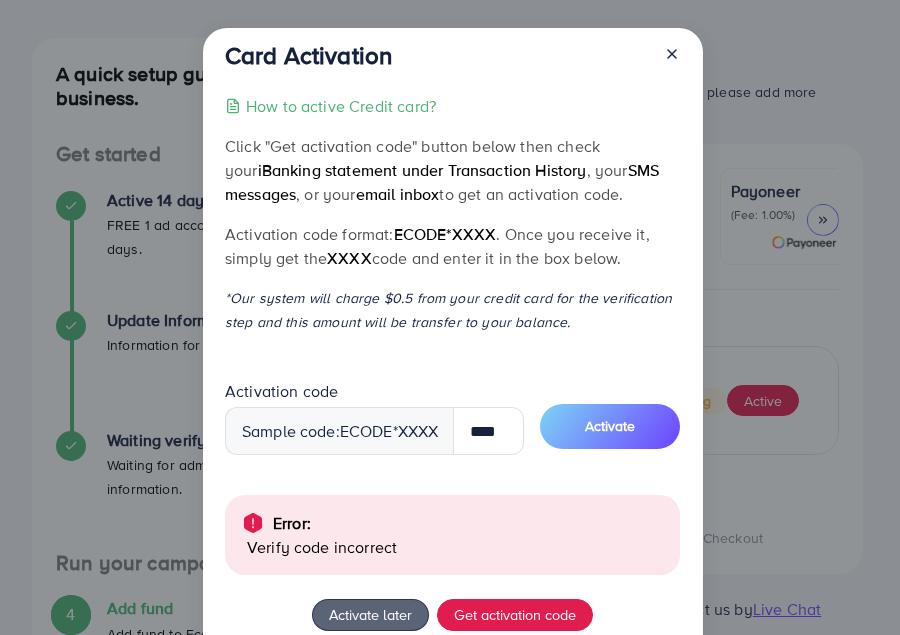 click on "How to active Credit card?" at bounding box center (341, 106) 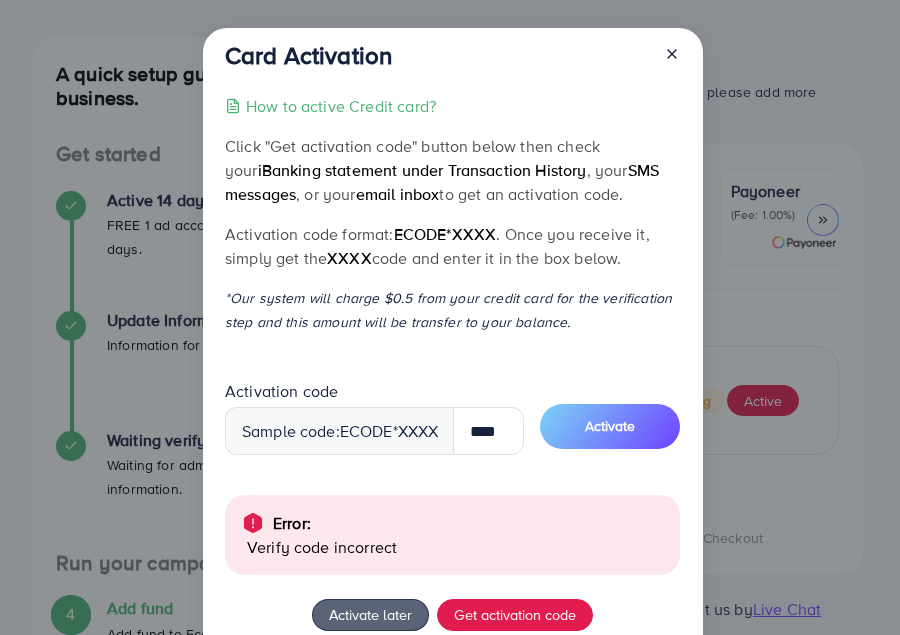 click 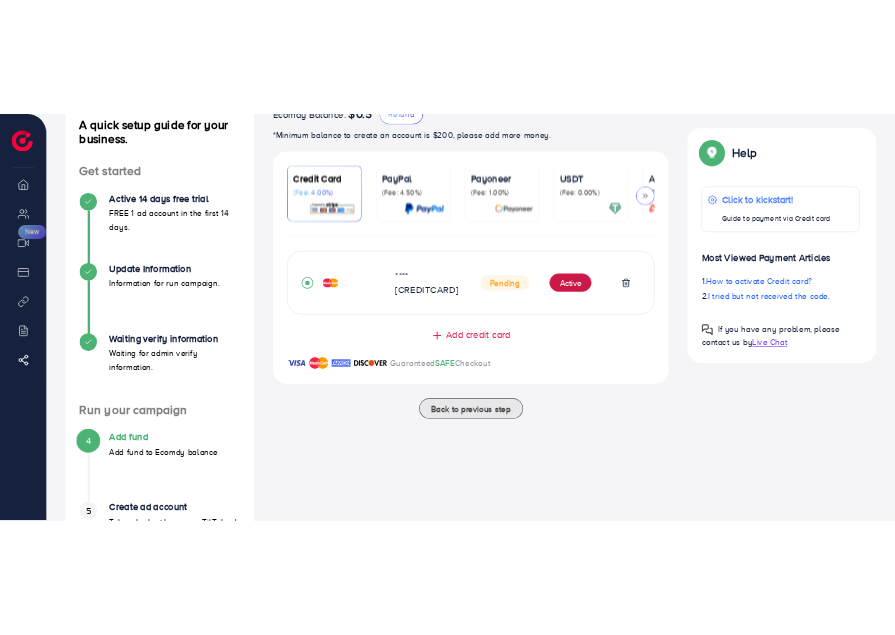 scroll, scrollTop: 0, scrollLeft: 0, axis: both 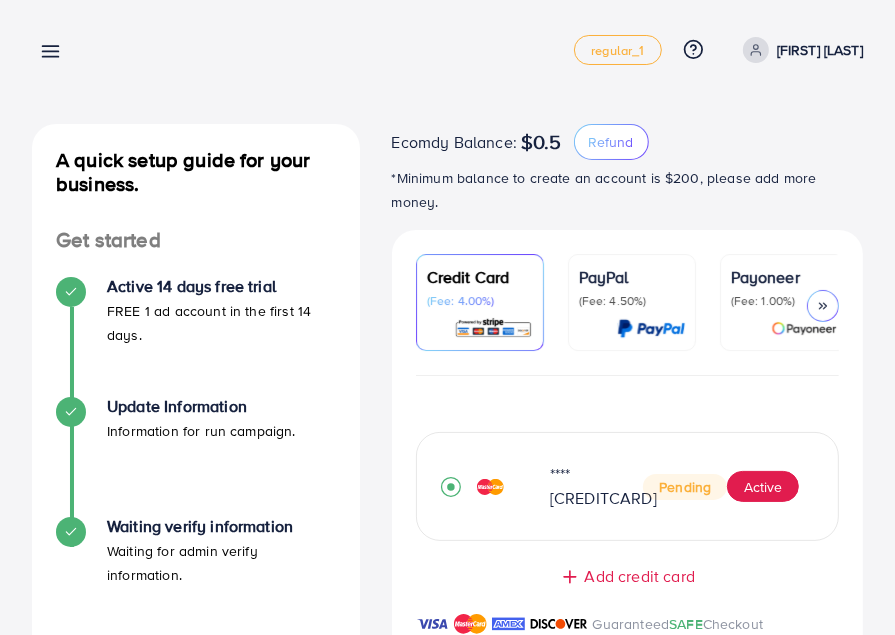 click on "Add fund   regular_1  Help Center Contact Support Plans and Pricing Term and policy About Us  ehab mahmoud  Log out" at bounding box center [447, 50] 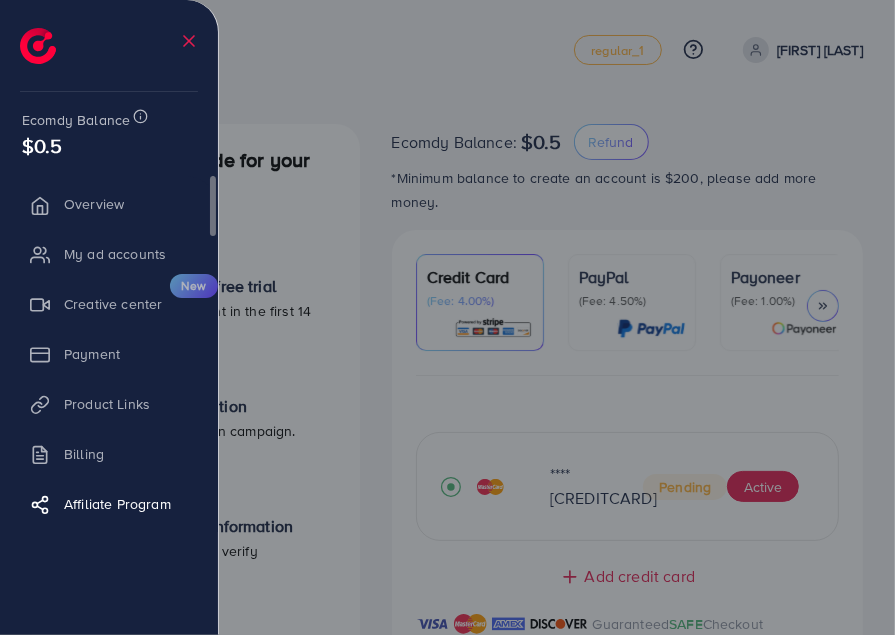 click on "Creative center  New" at bounding box center (109, 304) 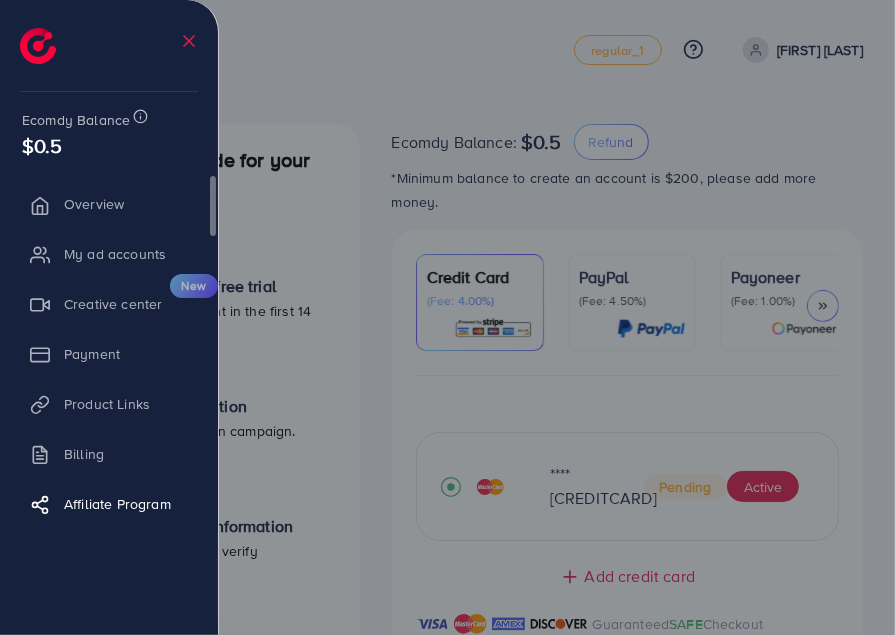 click on "Billing" at bounding box center (109, 454) 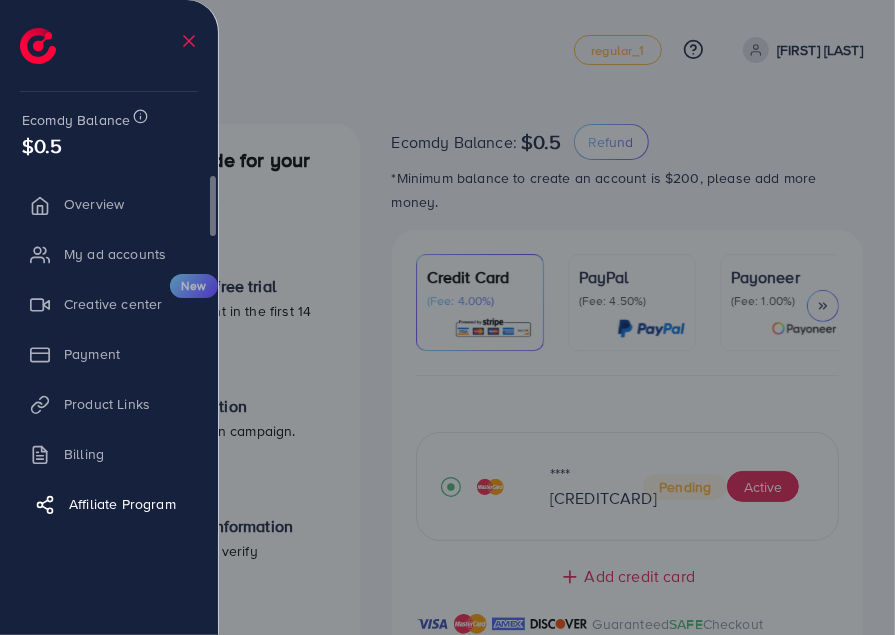 click on "Affiliate Program" at bounding box center [109, 504] 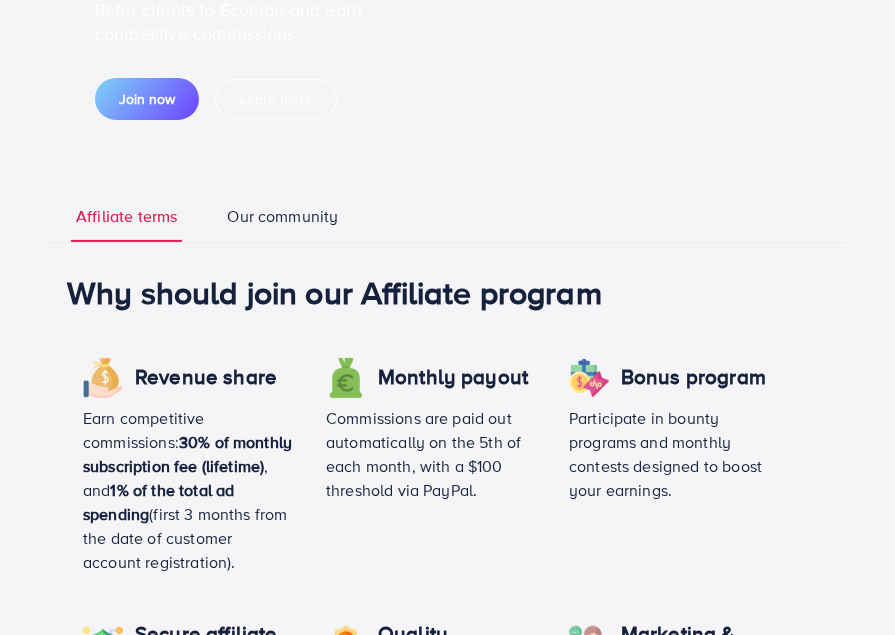 scroll, scrollTop: 0, scrollLeft: 0, axis: both 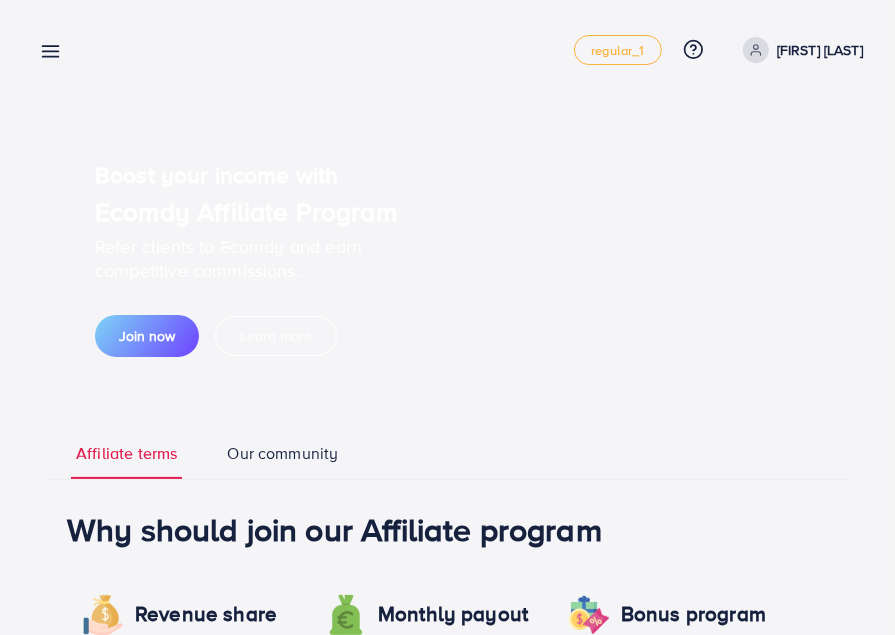click 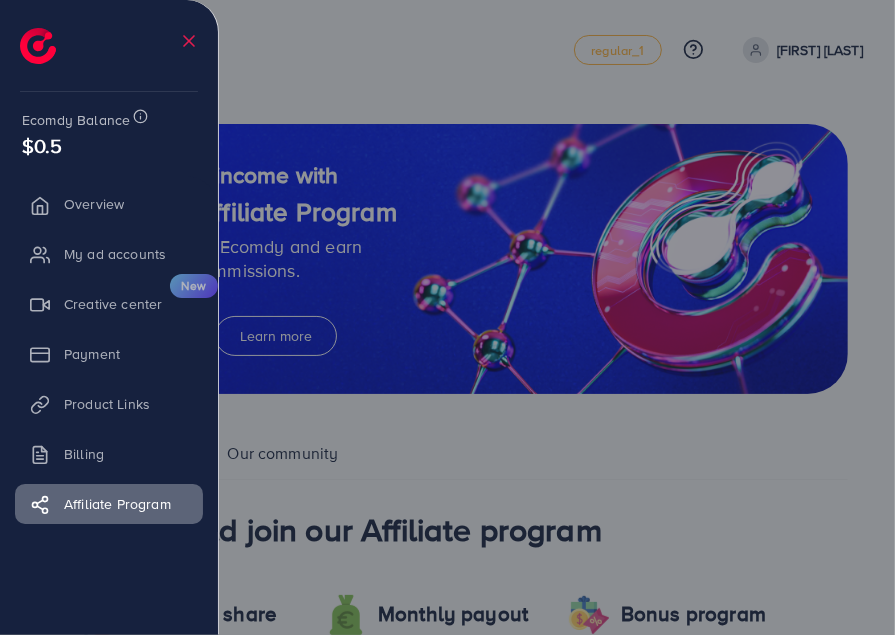 click at bounding box center [38, 46] 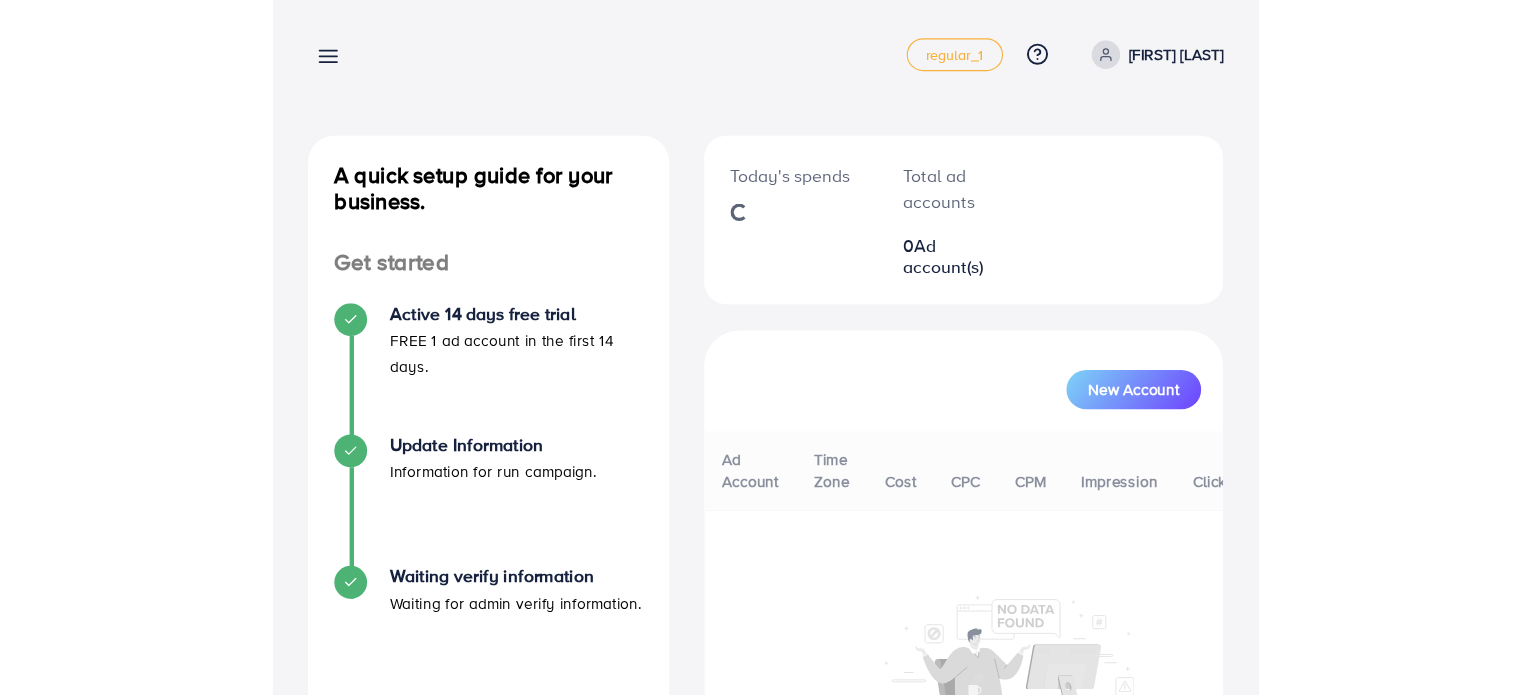 scroll, scrollTop: 0, scrollLeft: 0, axis: both 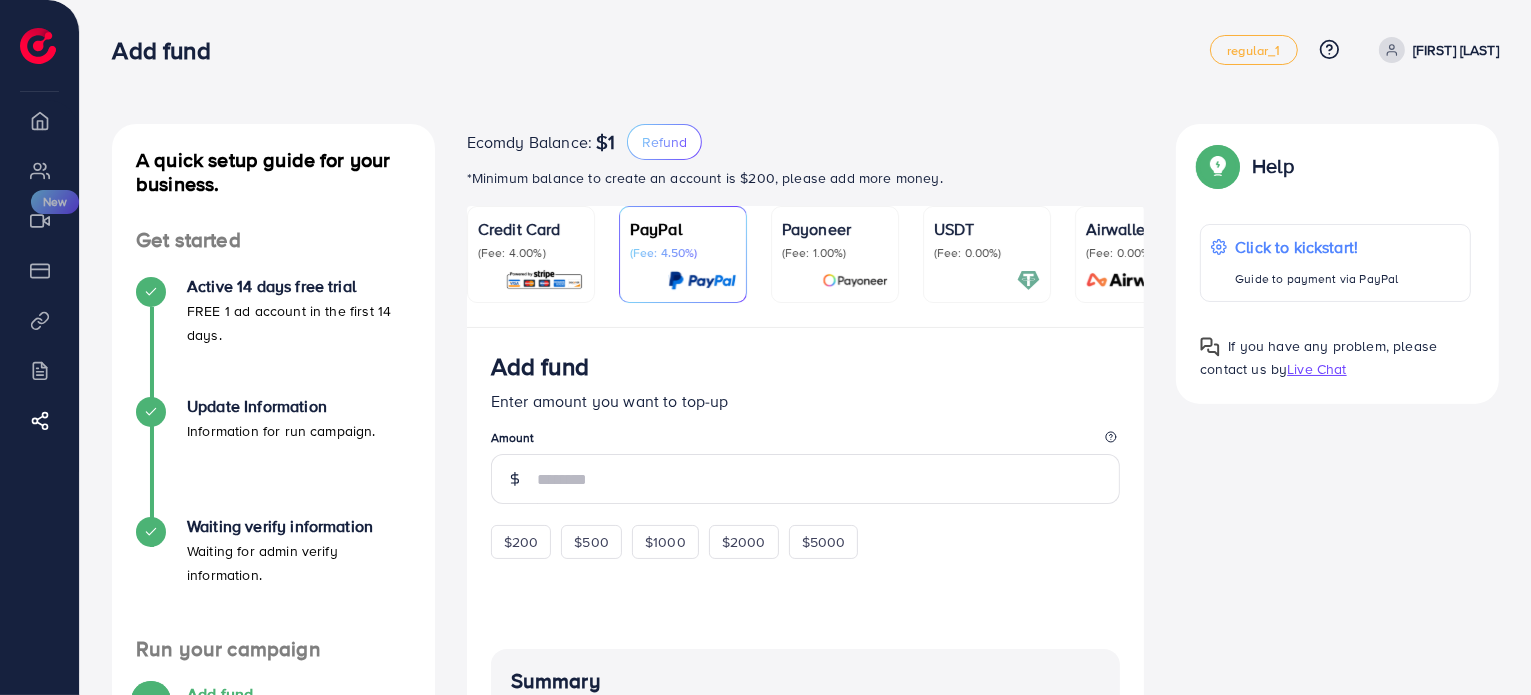 click on "Credit Card" at bounding box center [531, 229] 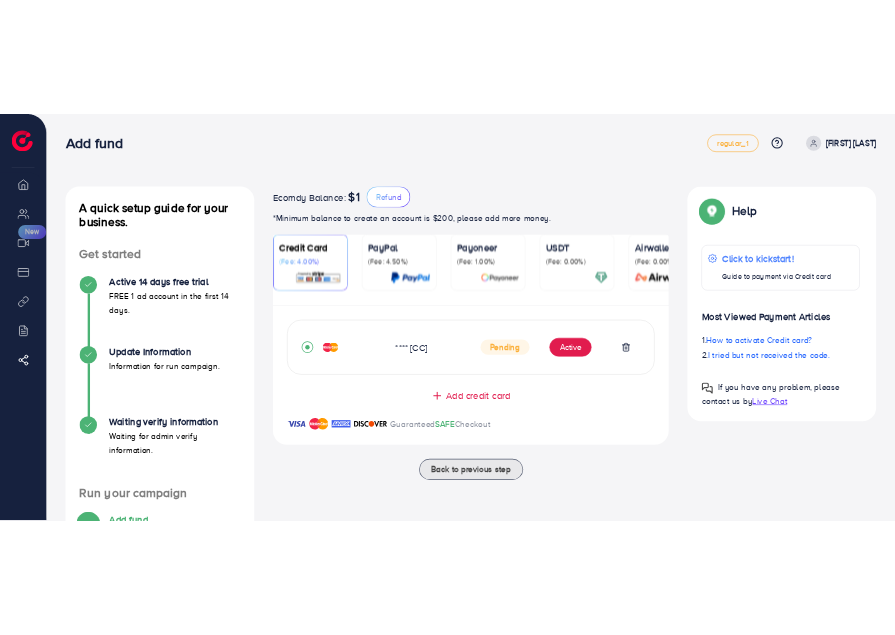 scroll, scrollTop: 100, scrollLeft: 0, axis: vertical 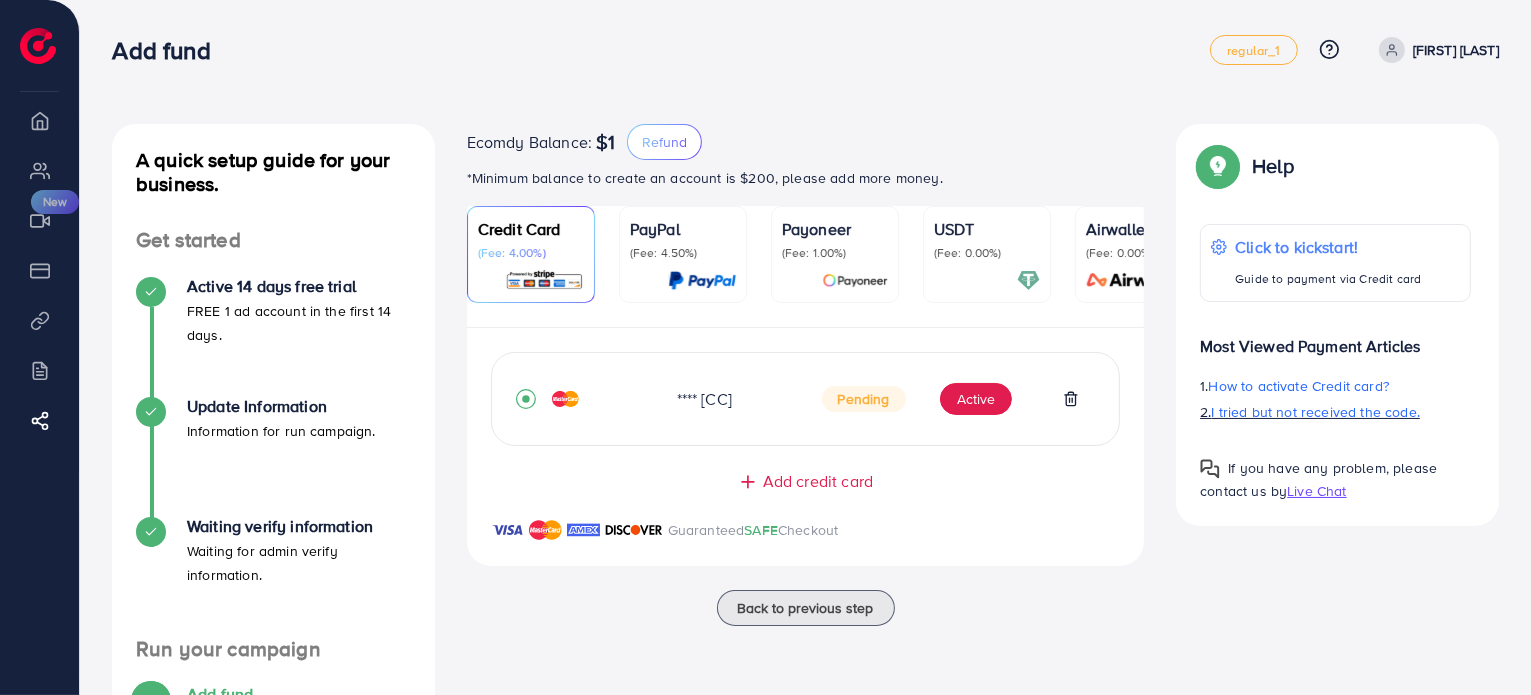 click on "I tried but not received the code." at bounding box center (1316, 412) 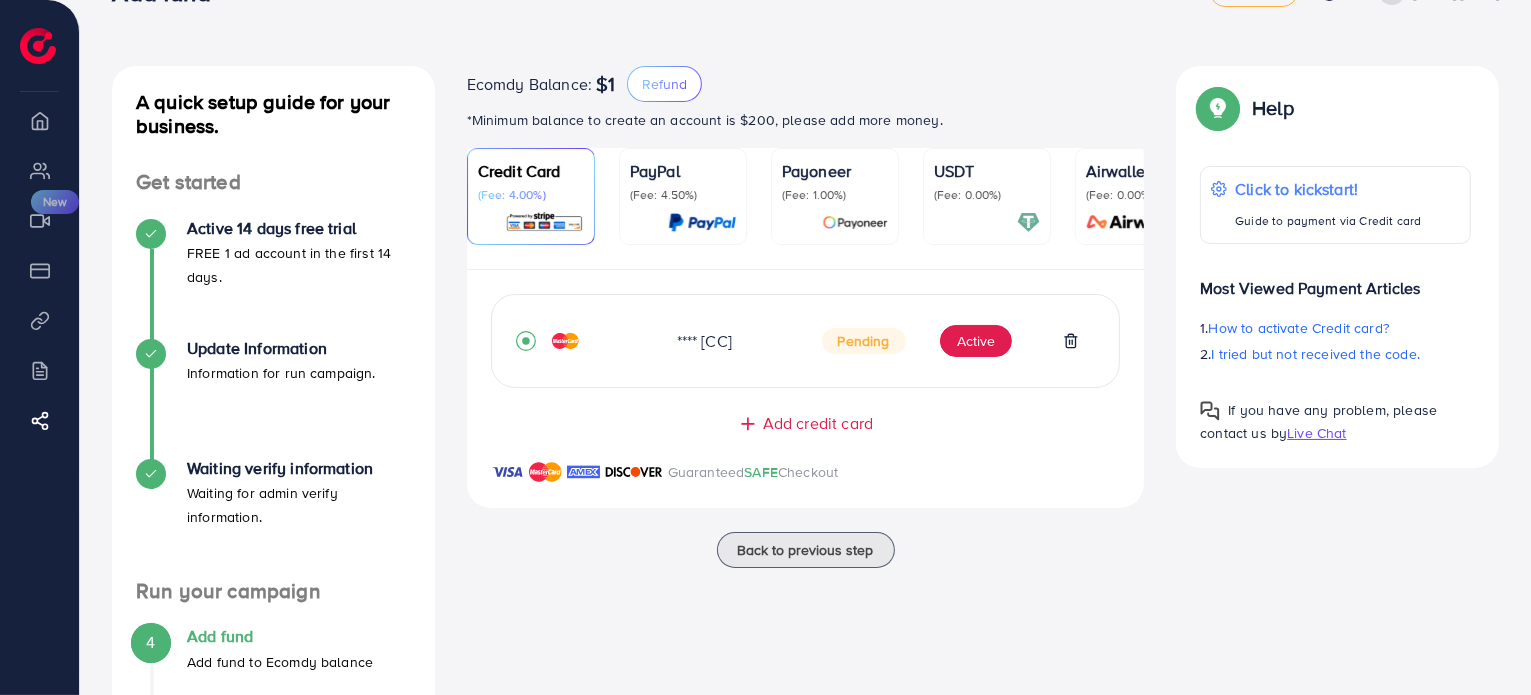 scroll, scrollTop: 100, scrollLeft: 0, axis: vertical 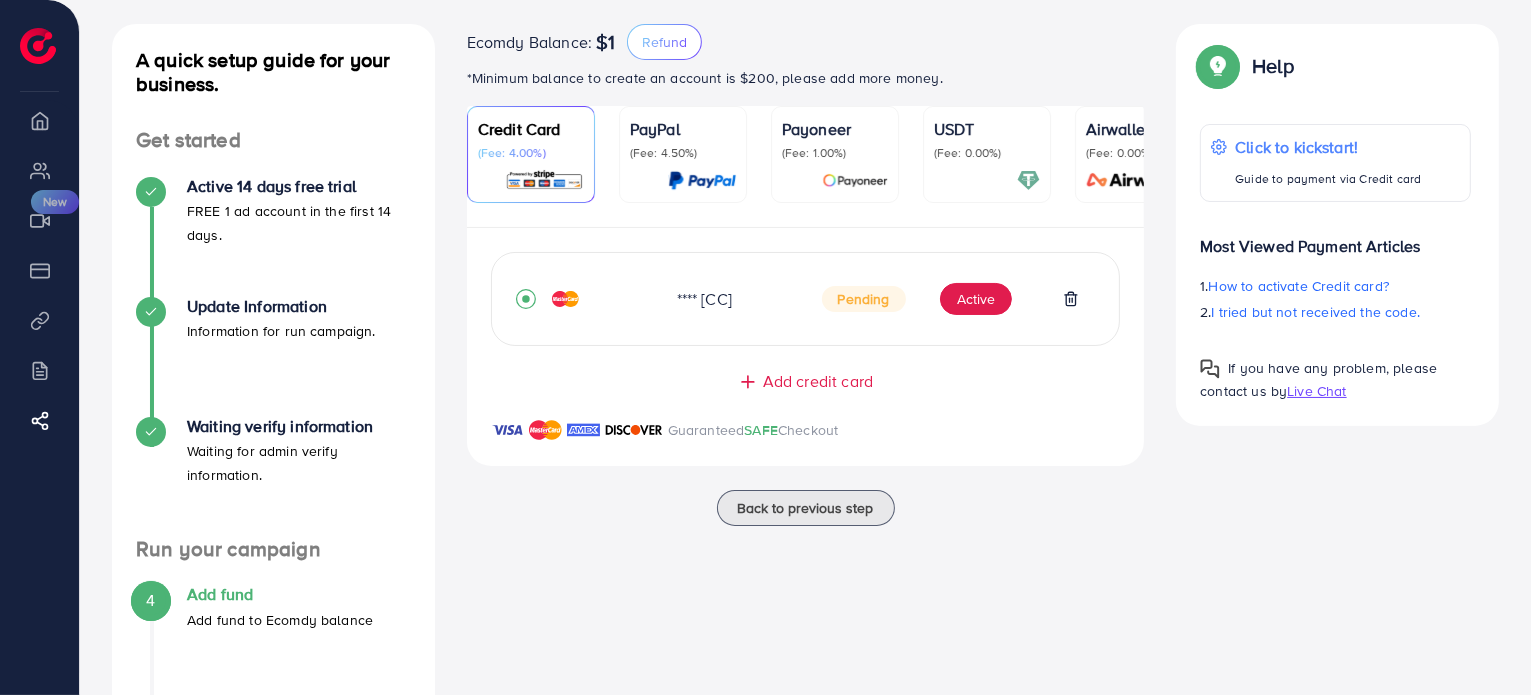 click on "Live Chat" at bounding box center [1316, 391] 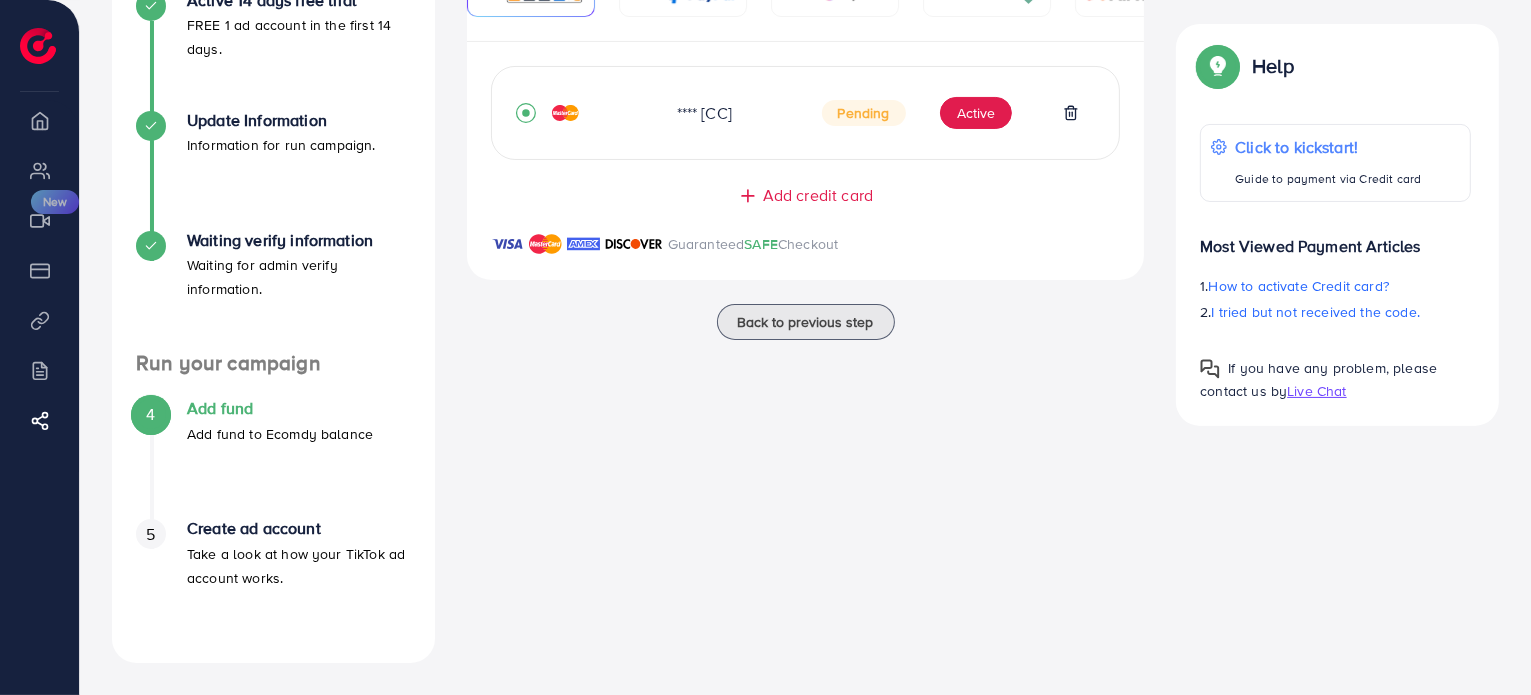 scroll, scrollTop: 0, scrollLeft: 0, axis: both 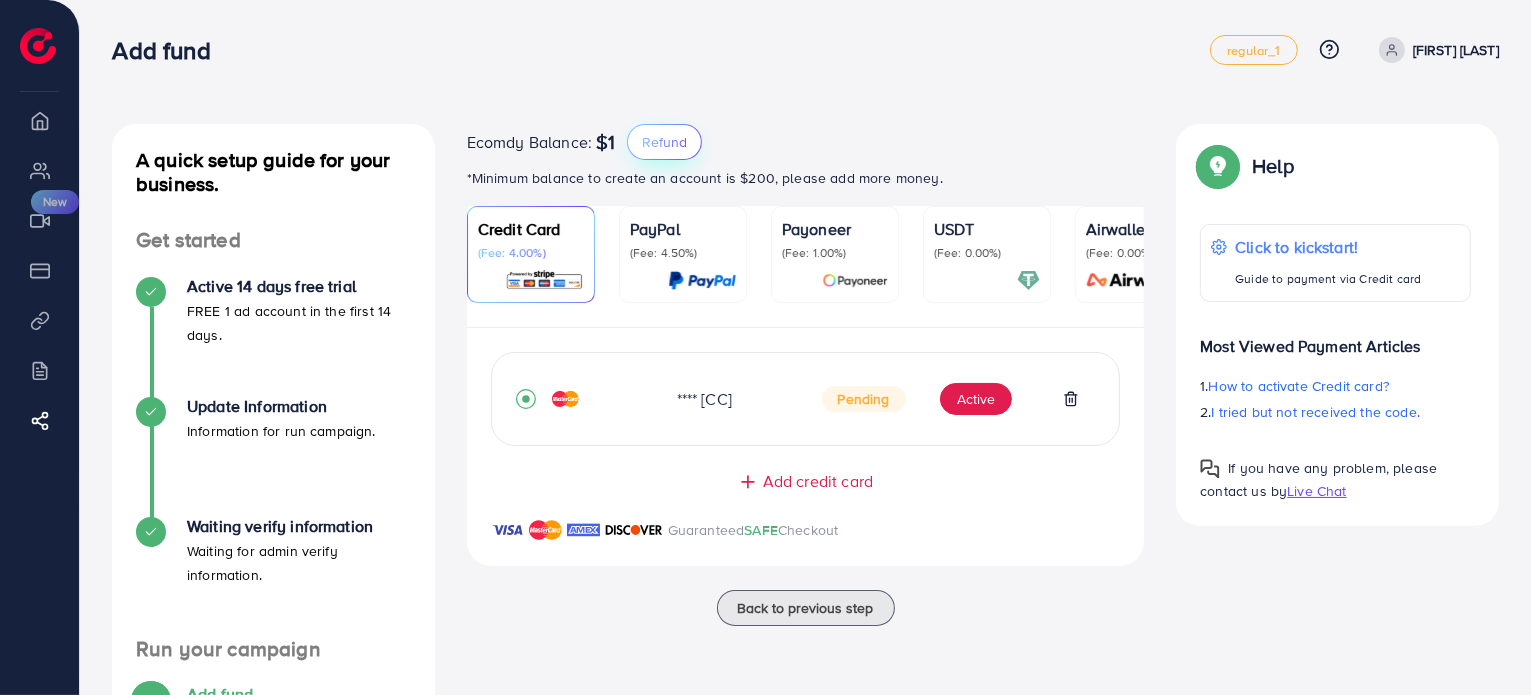click on "Refund" at bounding box center (664, 142) 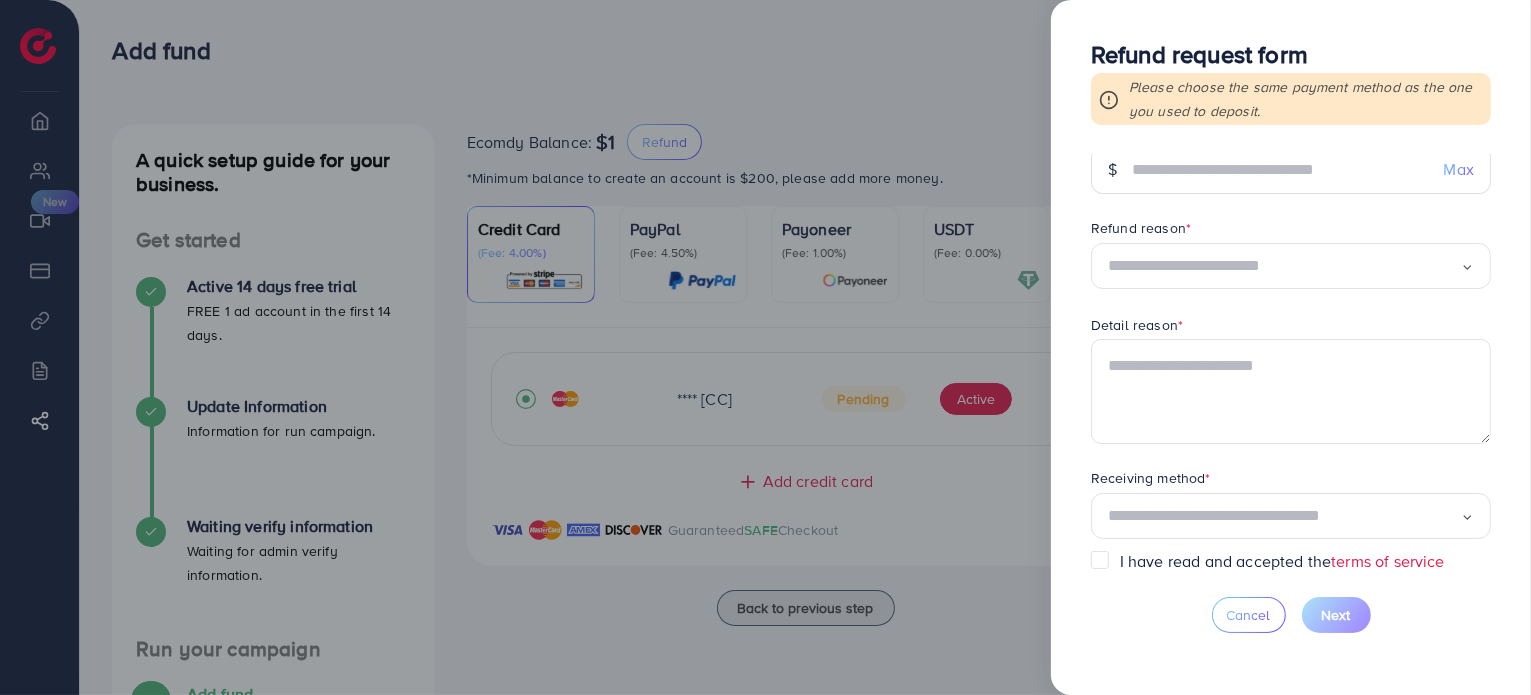 scroll, scrollTop: 48, scrollLeft: 0, axis: vertical 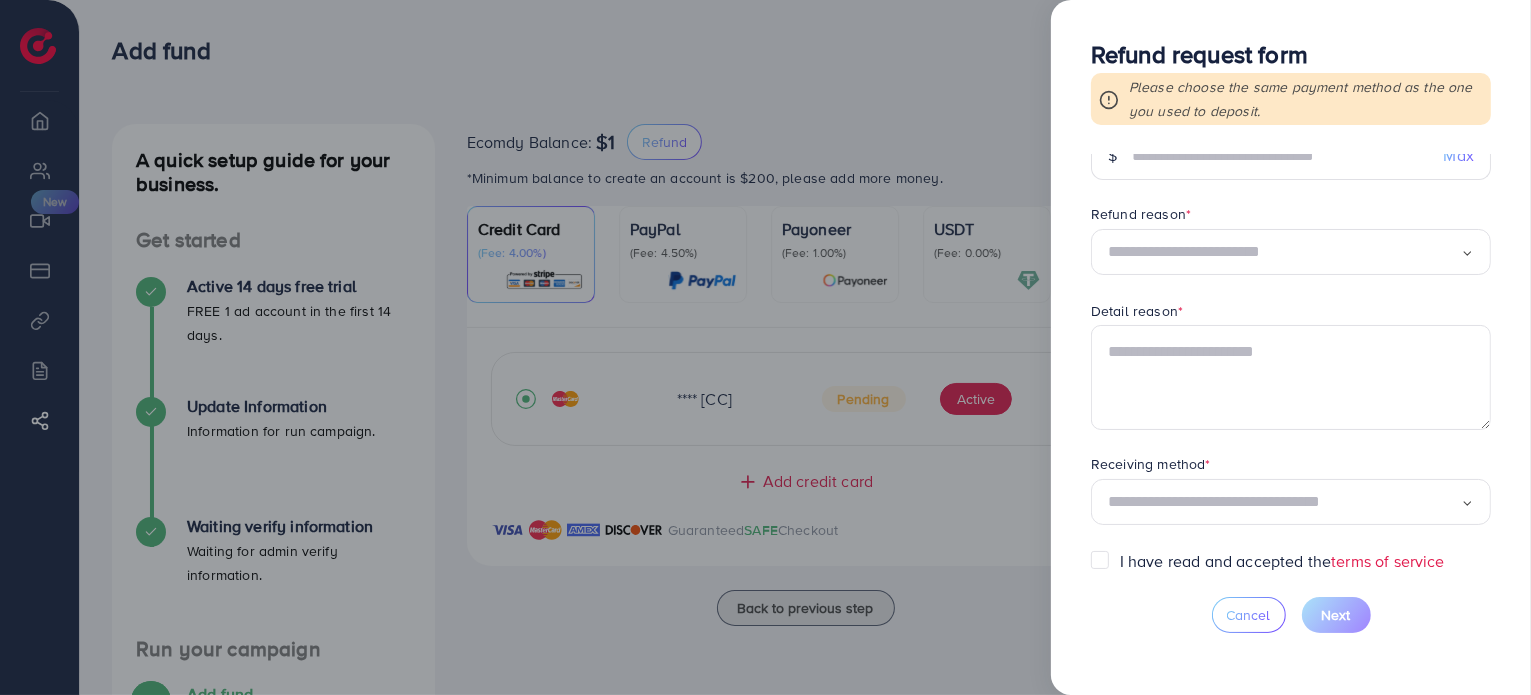 click at bounding box center (765, 347) 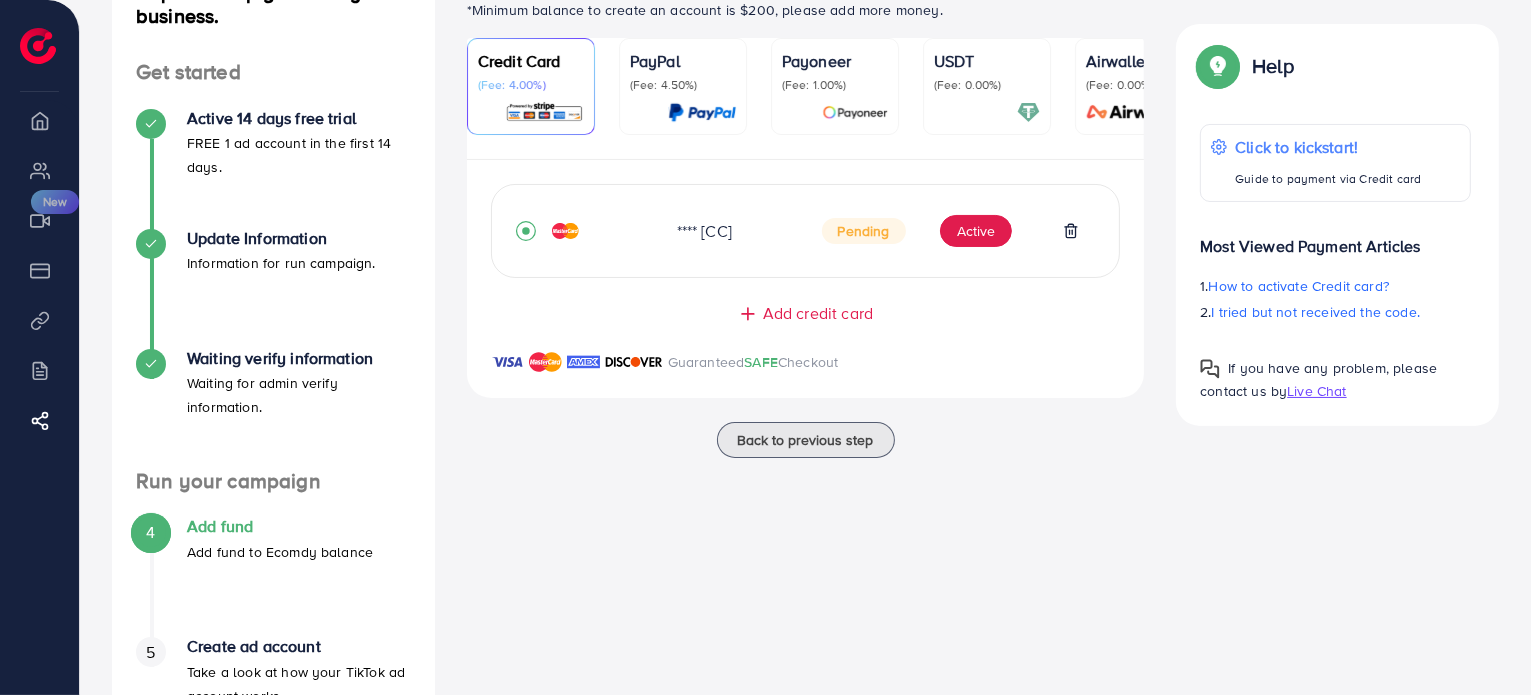 scroll, scrollTop: 286, scrollLeft: 0, axis: vertical 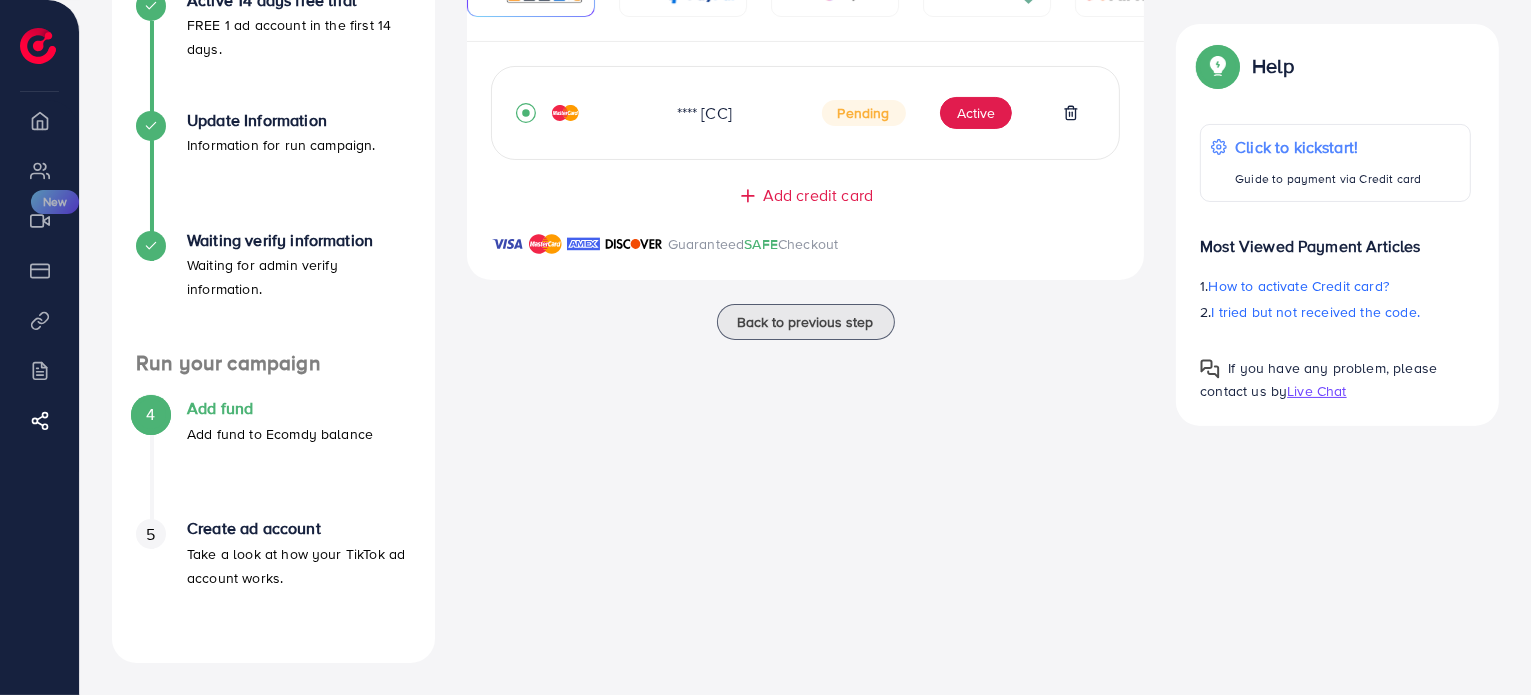 click on "Create ad account" at bounding box center [299, 528] 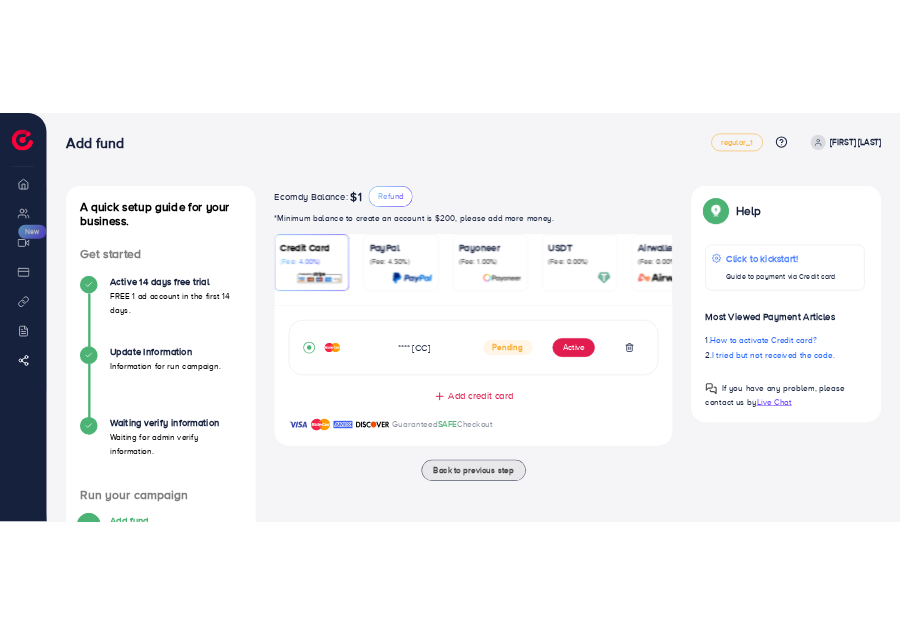 scroll, scrollTop: 286, scrollLeft: 0, axis: vertical 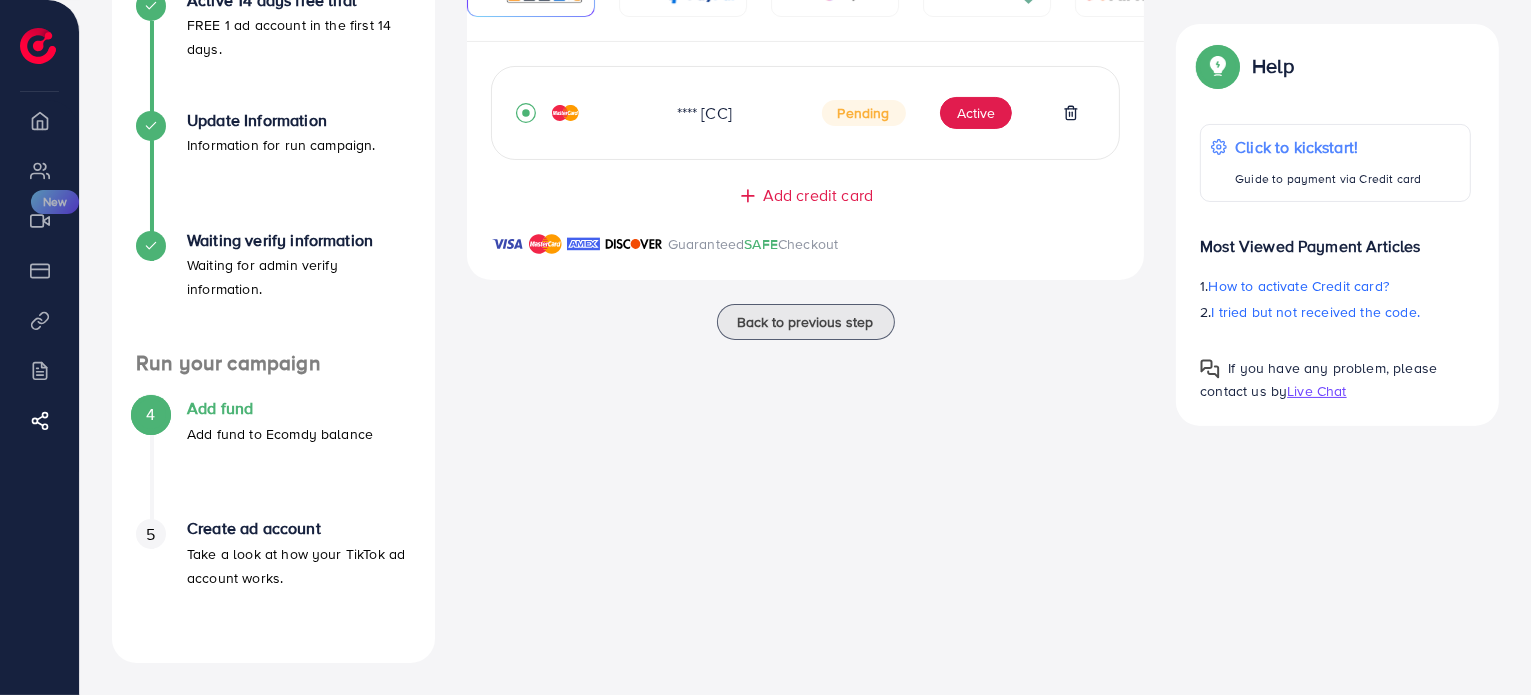 click on "**** 1281   Pending   Active" at bounding box center (806, 113) 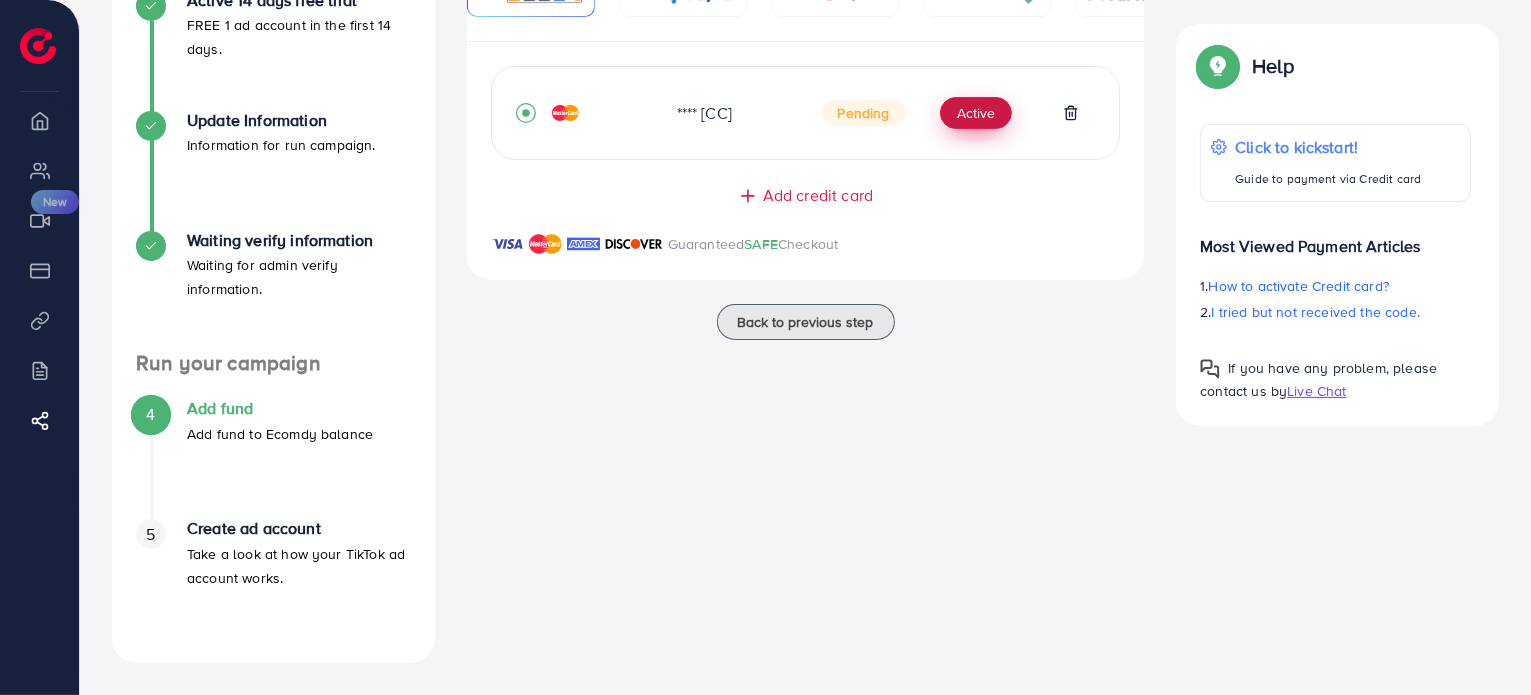 click on "Active" at bounding box center (976, 113) 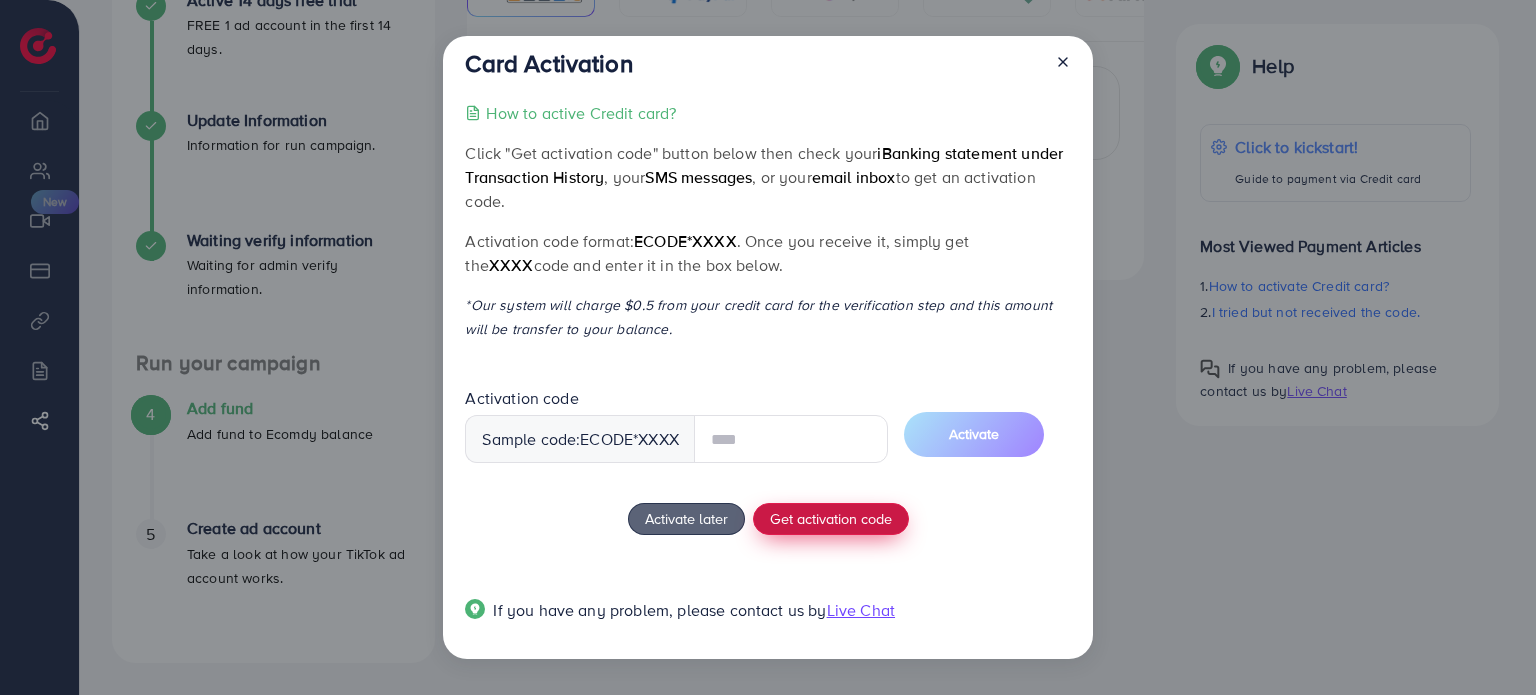 click on "How to active Credit card?   Click "Get activation code" button below then check your  iBanking statement under Transaction History , your  SMS messages , or your  email inbox  to get an activation code.   Activation code format:  ecode*XXXX . Once you receive it, simply get the  XXXX  code and enter it in the box below.   *Our system will charge $0.5 from your credit card for the verification step and this amount will be transfer to your balance.   Activation code   Sample code:  ecode *XXXX   Activate   Activate later   Get activation code   If you have any problem, please contact us by   Live Chat" at bounding box center [767, 373] 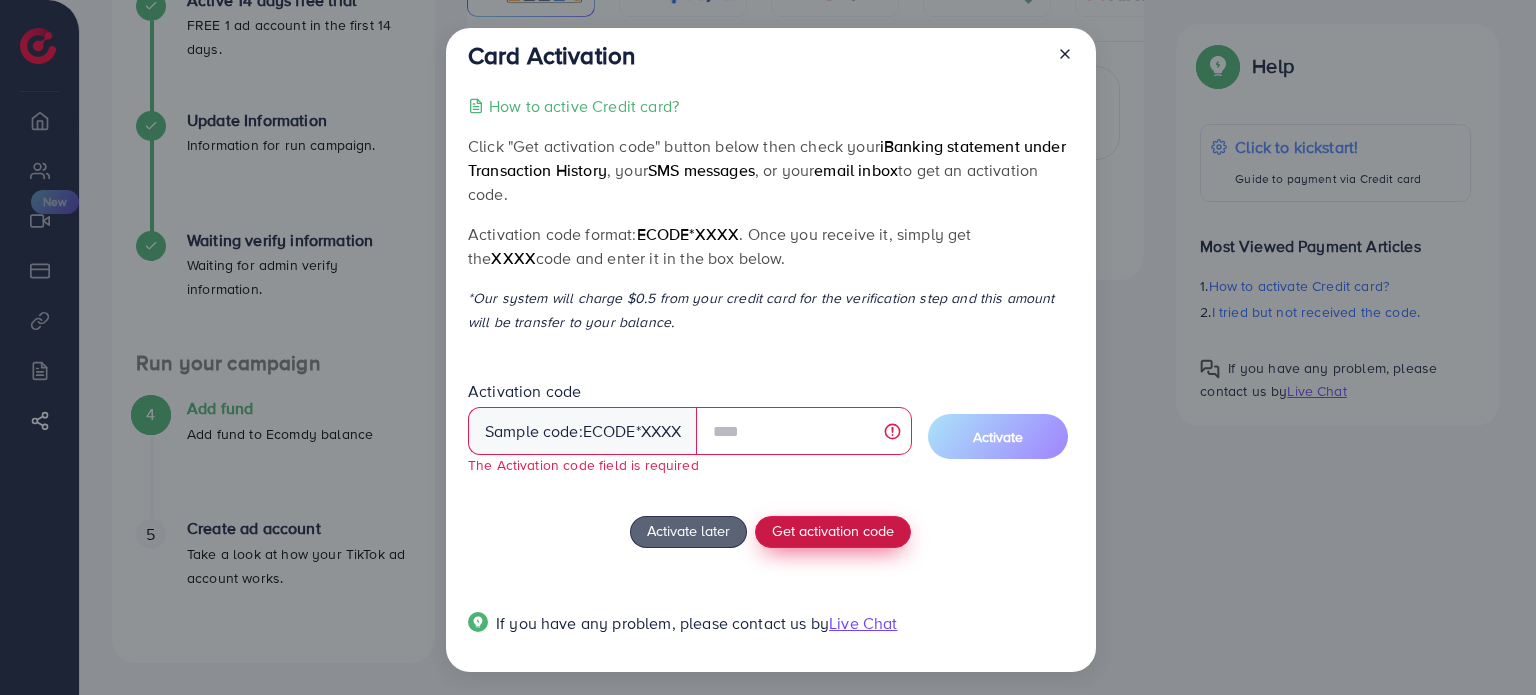 click on "Get activation code" at bounding box center (833, 530) 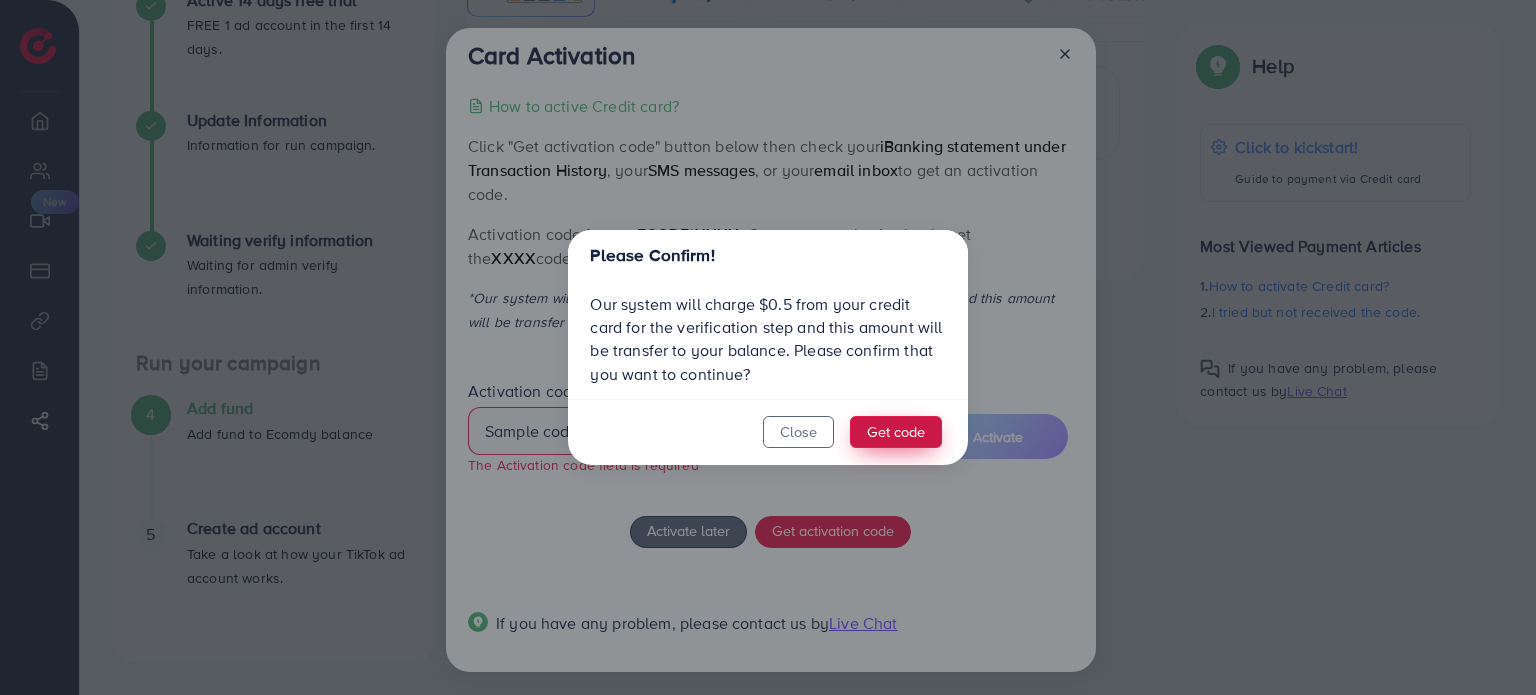 click on "Get code" at bounding box center (896, 432) 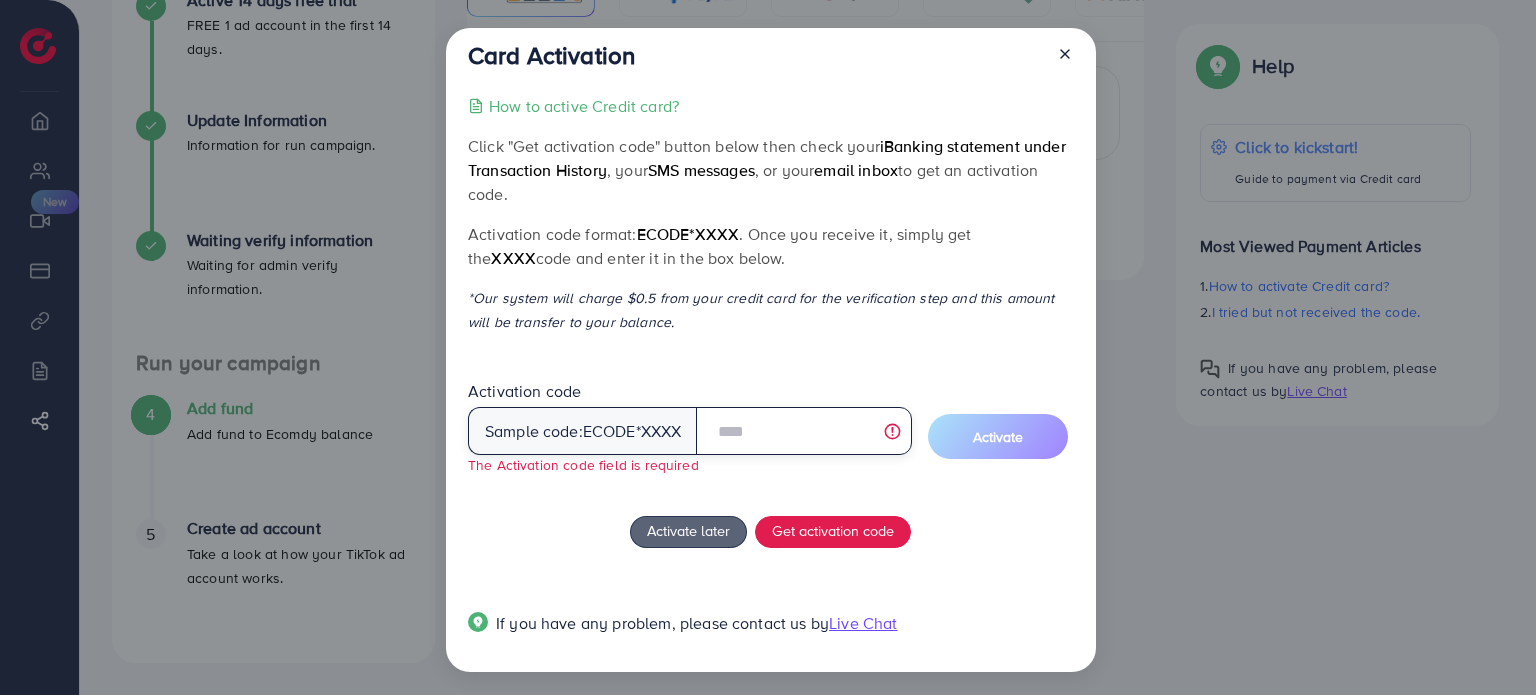 click at bounding box center [803, 431] 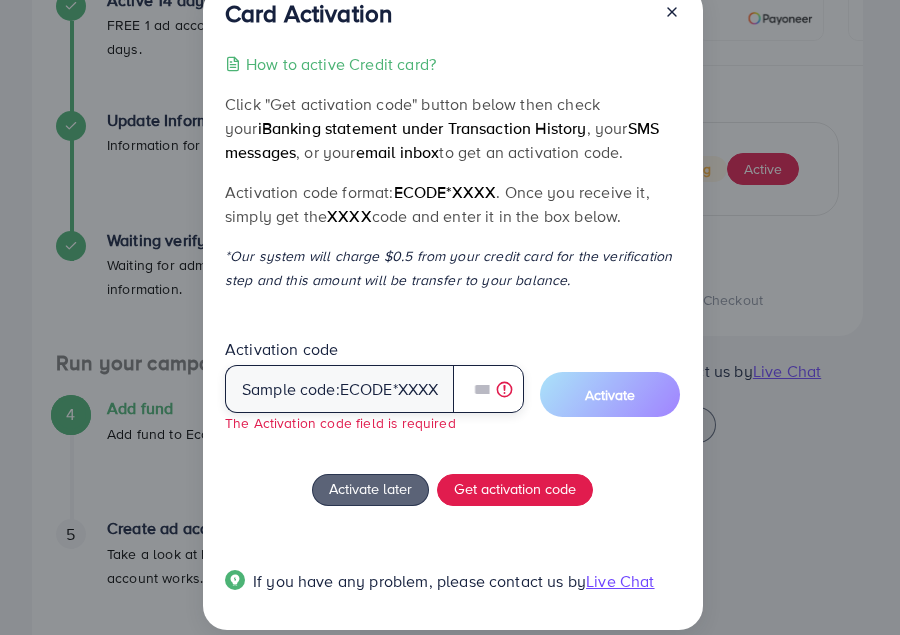 scroll, scrollTop: 64, scrollLeft: 0, axis: vertical 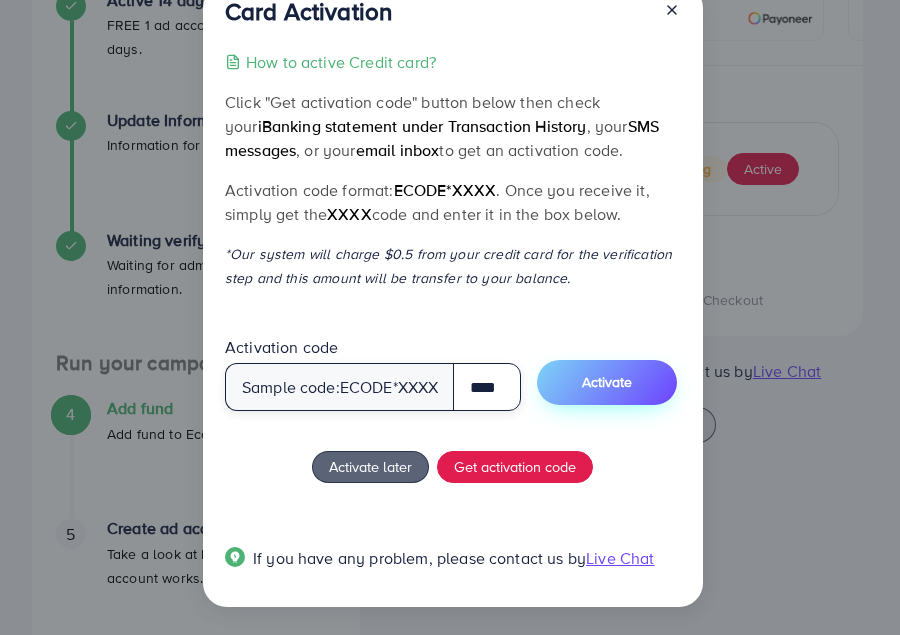type on "****" 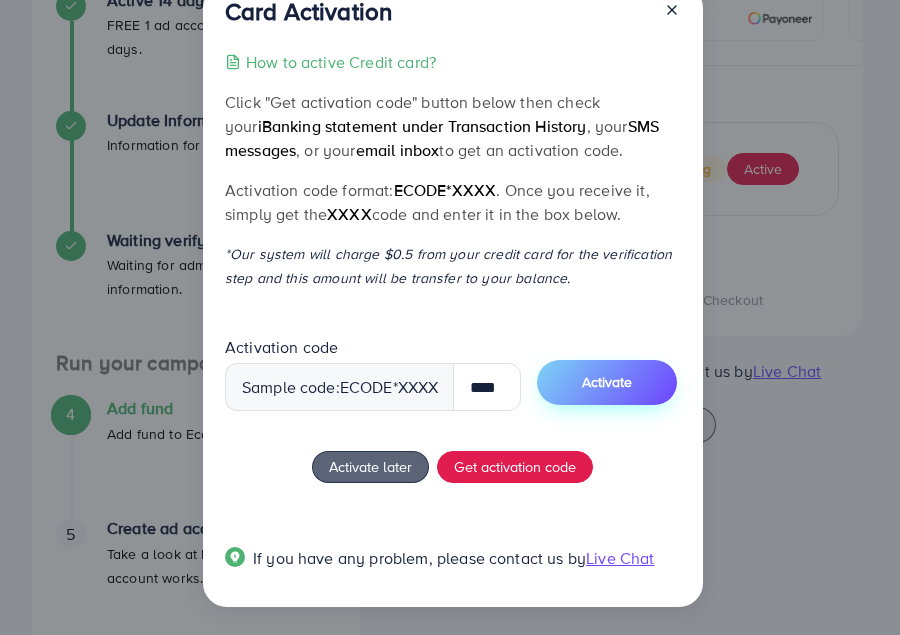 click on "Activate" at bounding box center (607, 382) 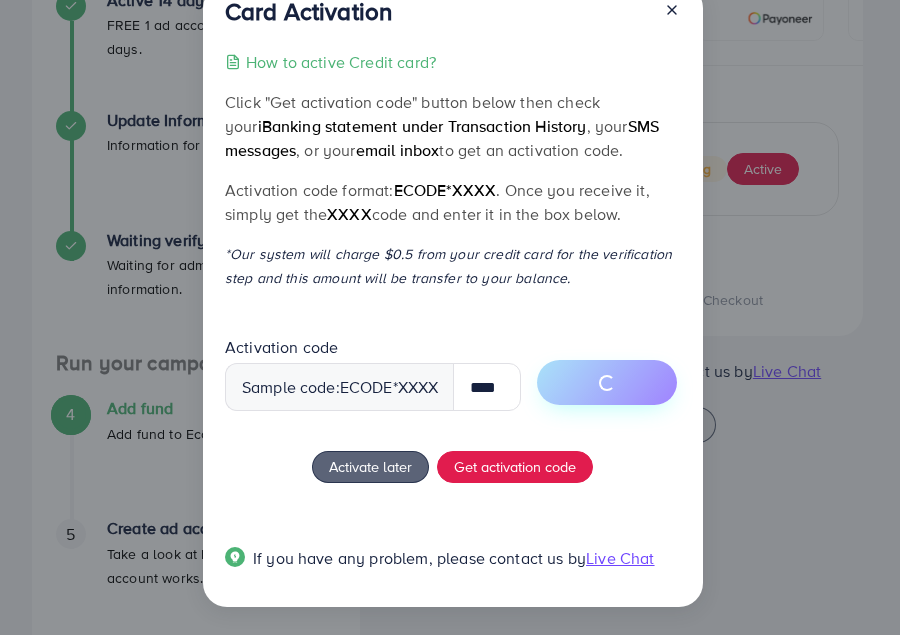 scroll, scrollTop: 0, scrollLeft: 0, axis: both 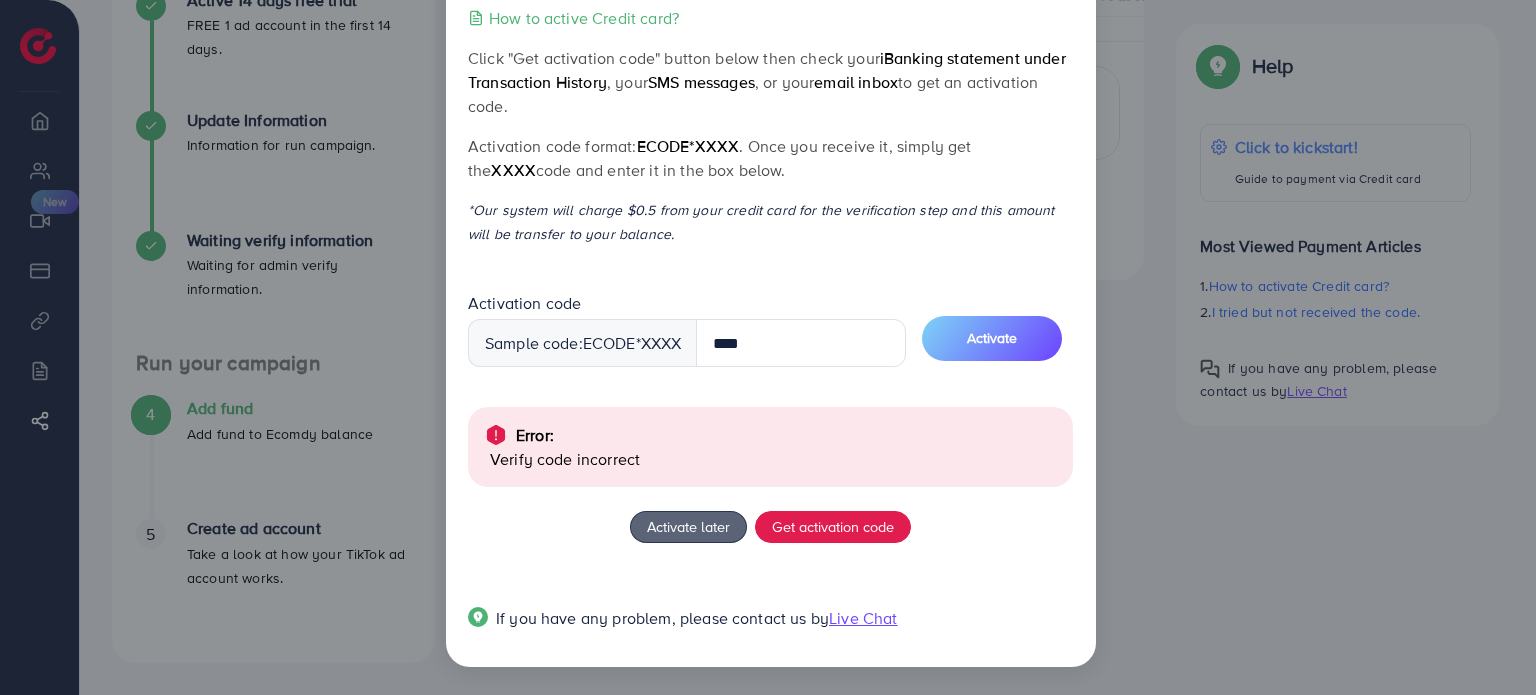 click on "Card Activation   How to active Credit card?   Click "Get activation code" button below then check your  iBanking statement under Transaction History , your  SMS messages , or your  email inbox  to get an activation code.   Activation code format:  ecode*XXXX . Once you receive it, simply get the  XXXX  code and enter it in the box below.   *Our system will charge $0.5 from your credit card for the verification step and this amount will be transfer to your balance.   Activation code   Sample code:  ecode *XXXX  ****  Activate   Error:  Verify code incorrect  Activate later   Get activation code   If you have any problem, please contact us by   Live Chat" at bounding box center (768, 347) 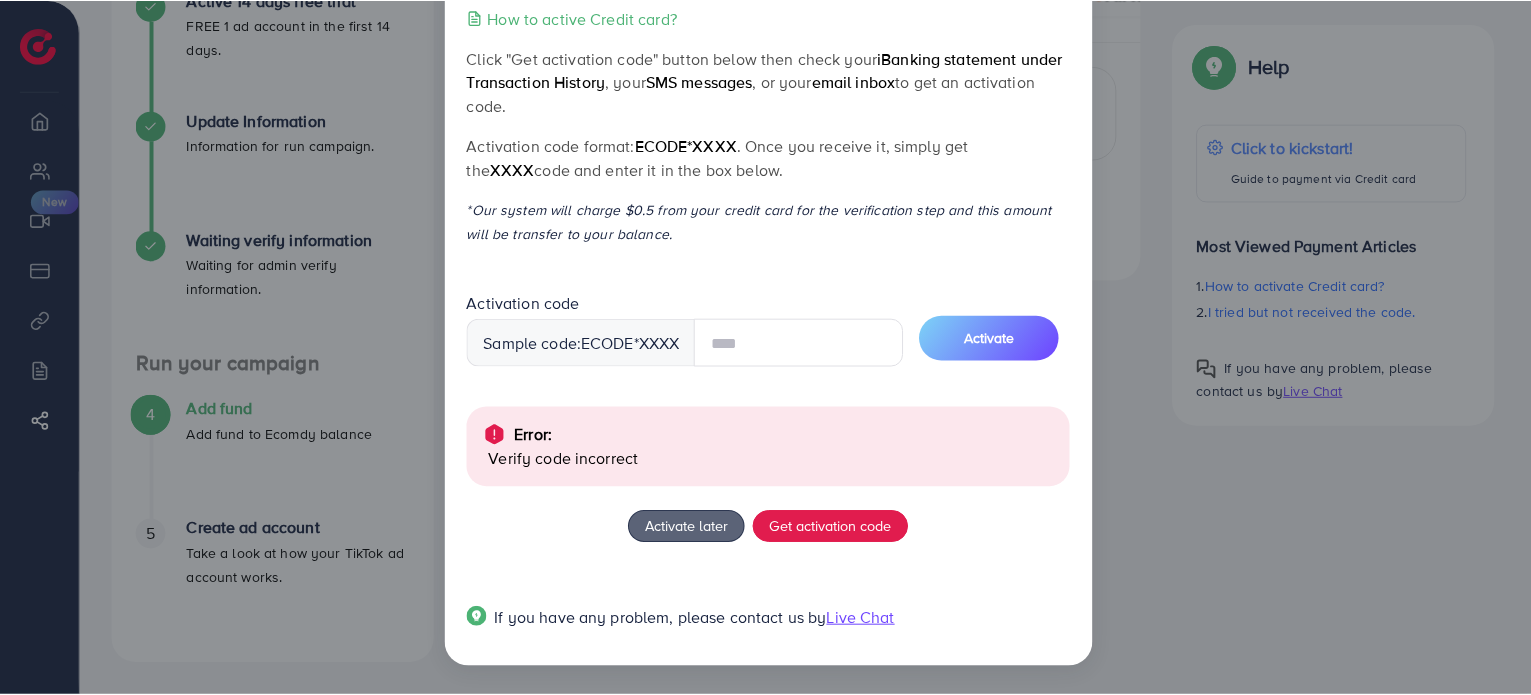 scroll, scrollTop: 0, scrollLeft: 0, axis: both 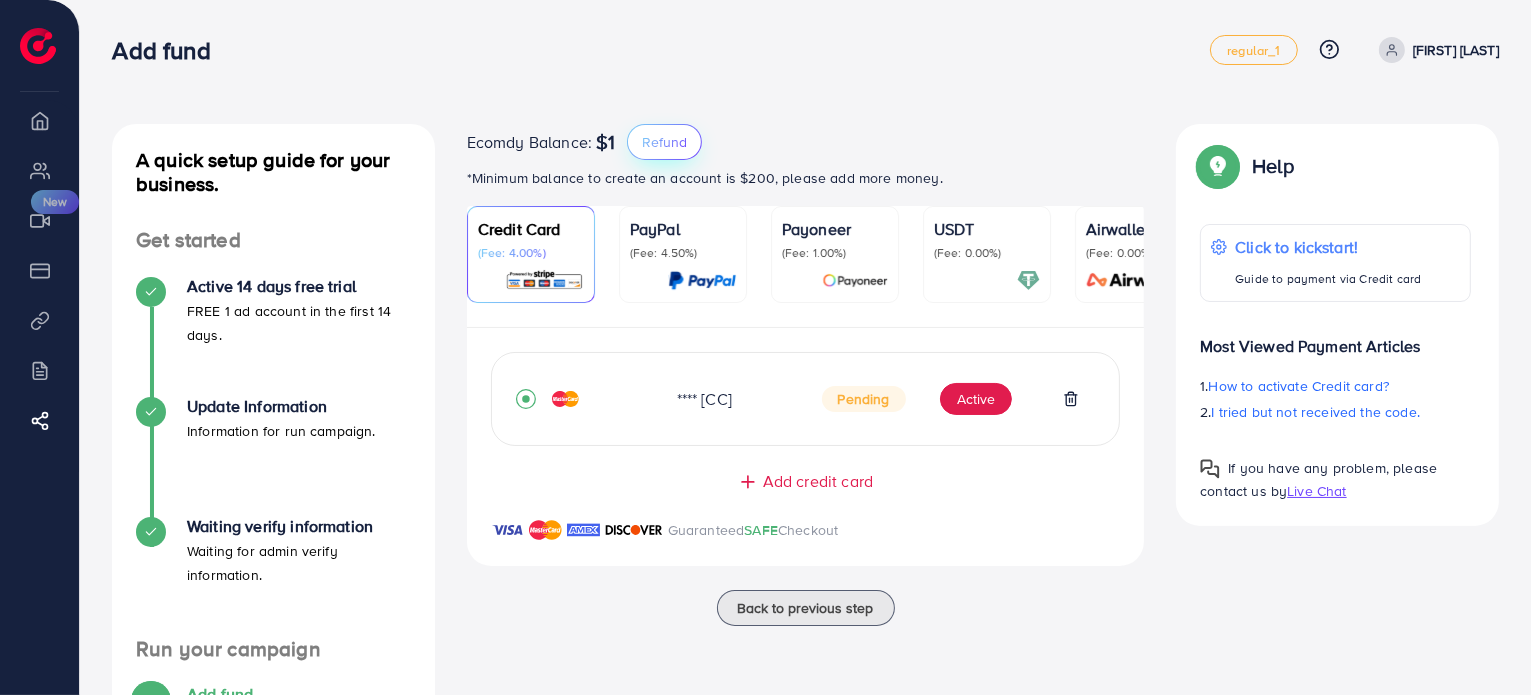 click on "Refund" at bounding box center (664, 142) 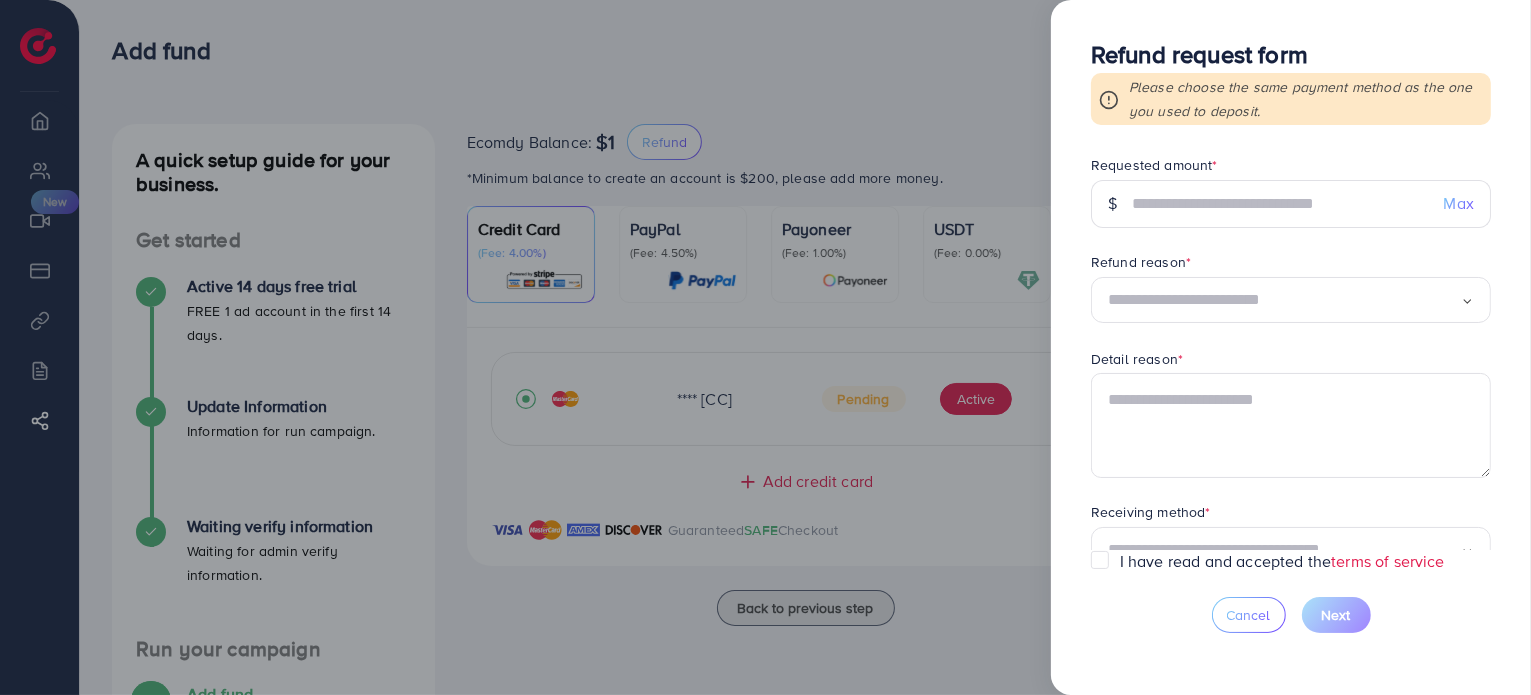 click at bounding box center [765, 347] 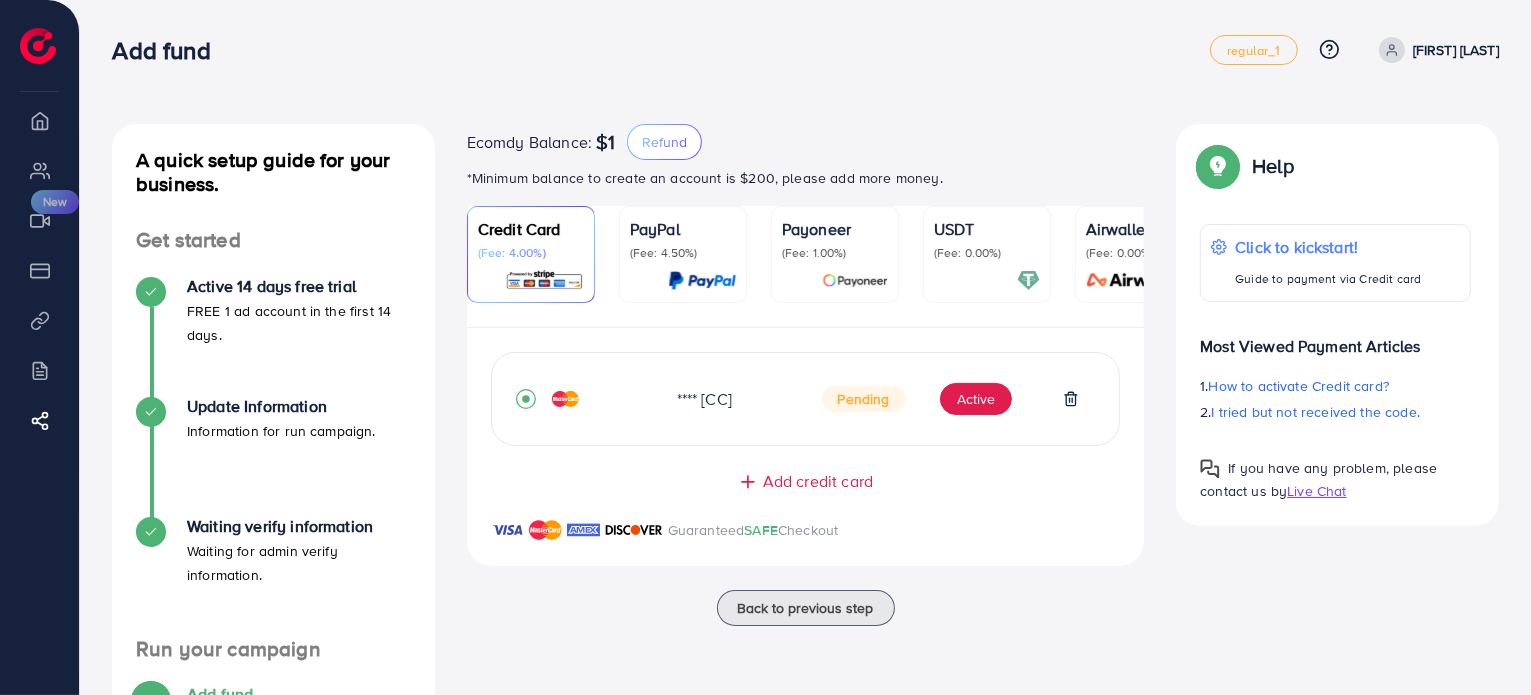 click on "Pending" at bounding box center [864, 399] 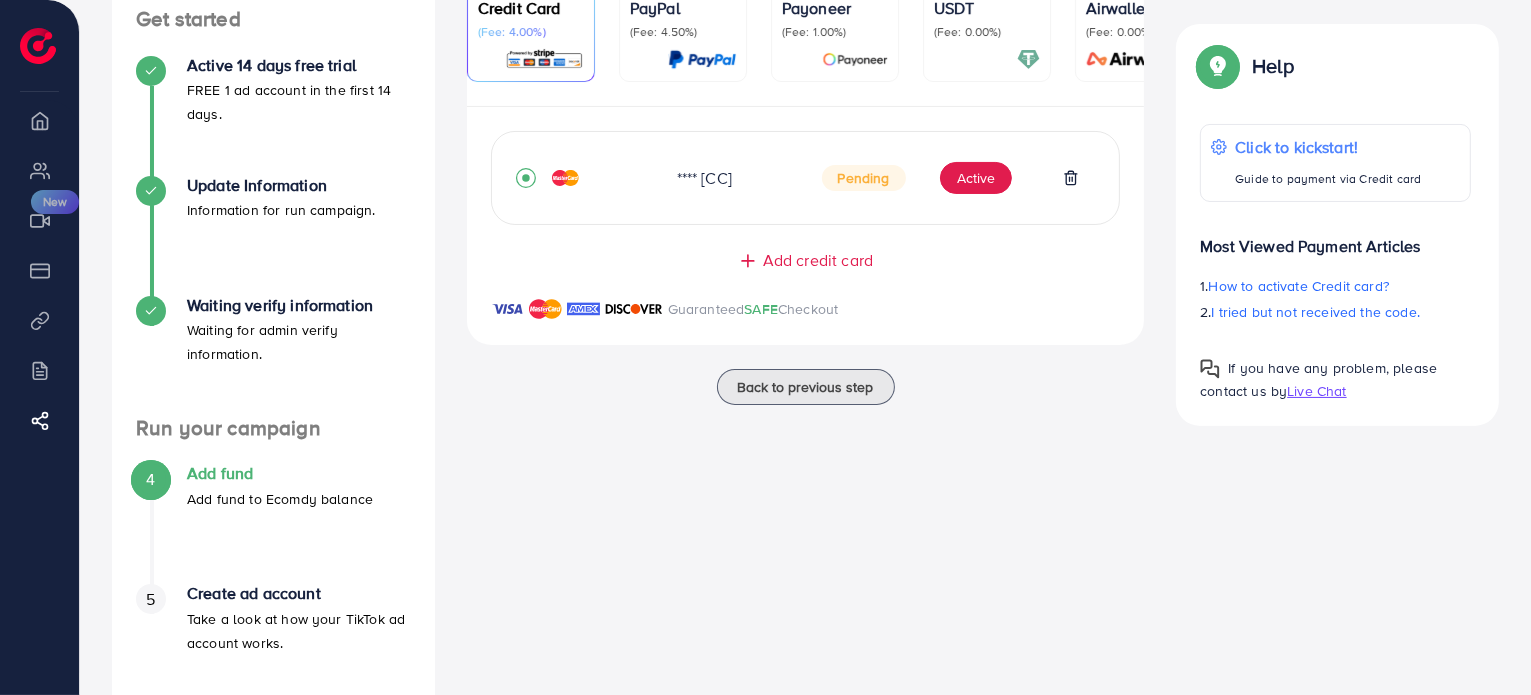 scroll, scrollTop: 286, scrollLeft: 0, axis: vertical 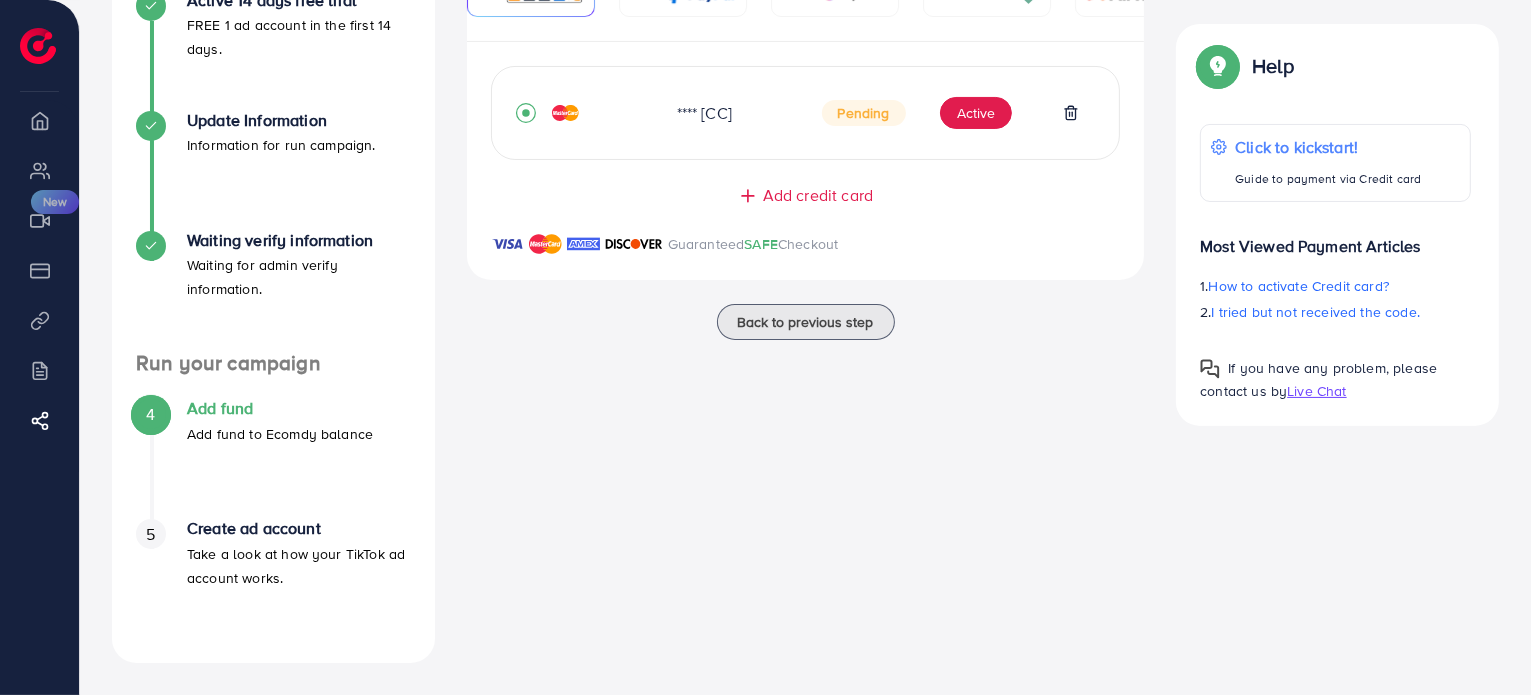 click on "5" at bounding box center (150, 534) 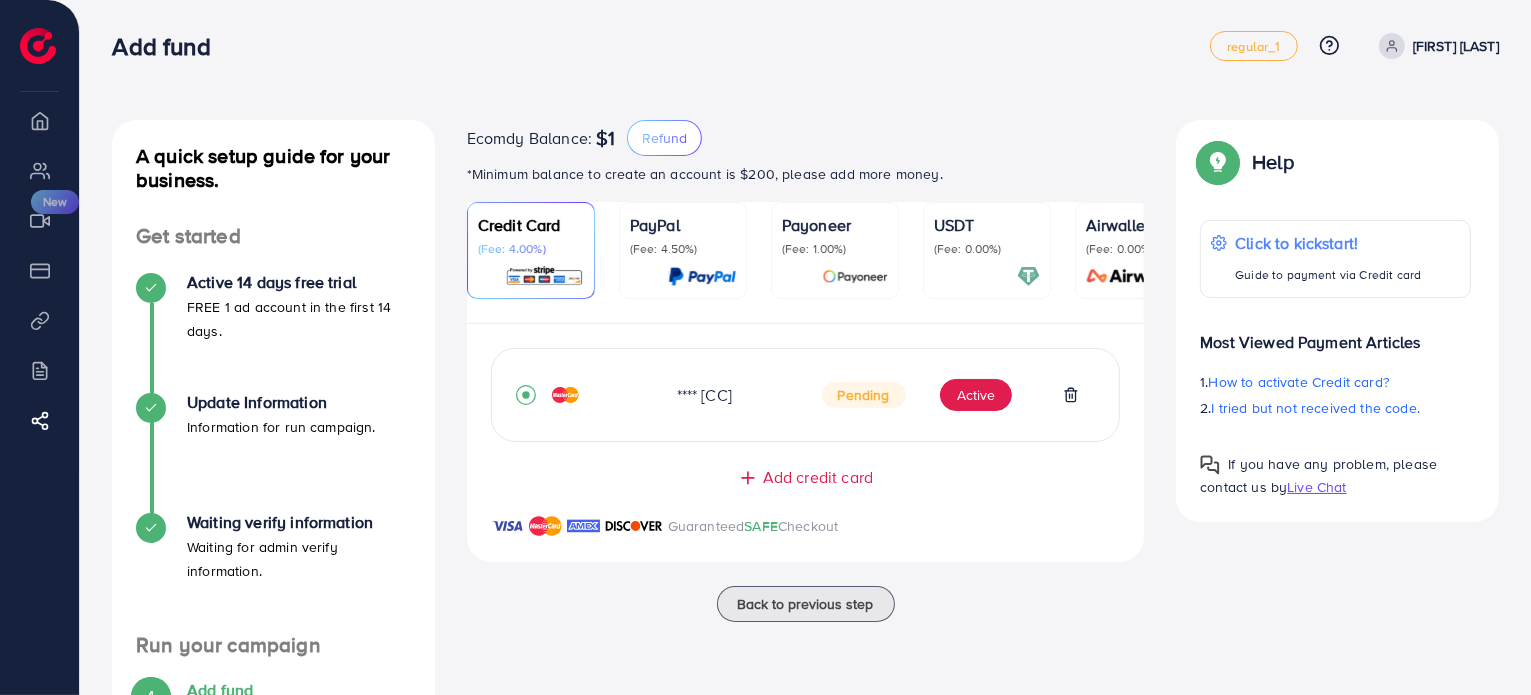 scroll, scrollTop: 0, scrollLeft: 0, axis: both 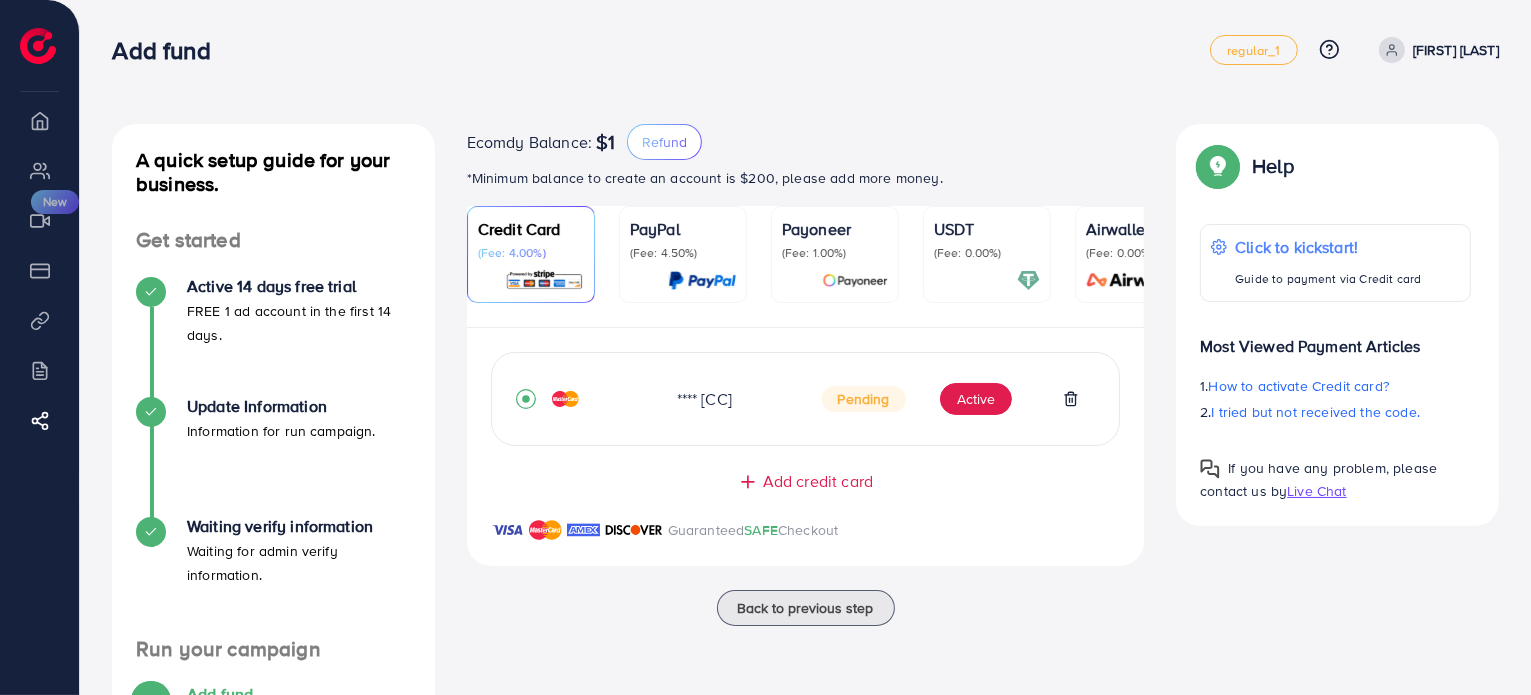 click at bounding box center (38, 46) 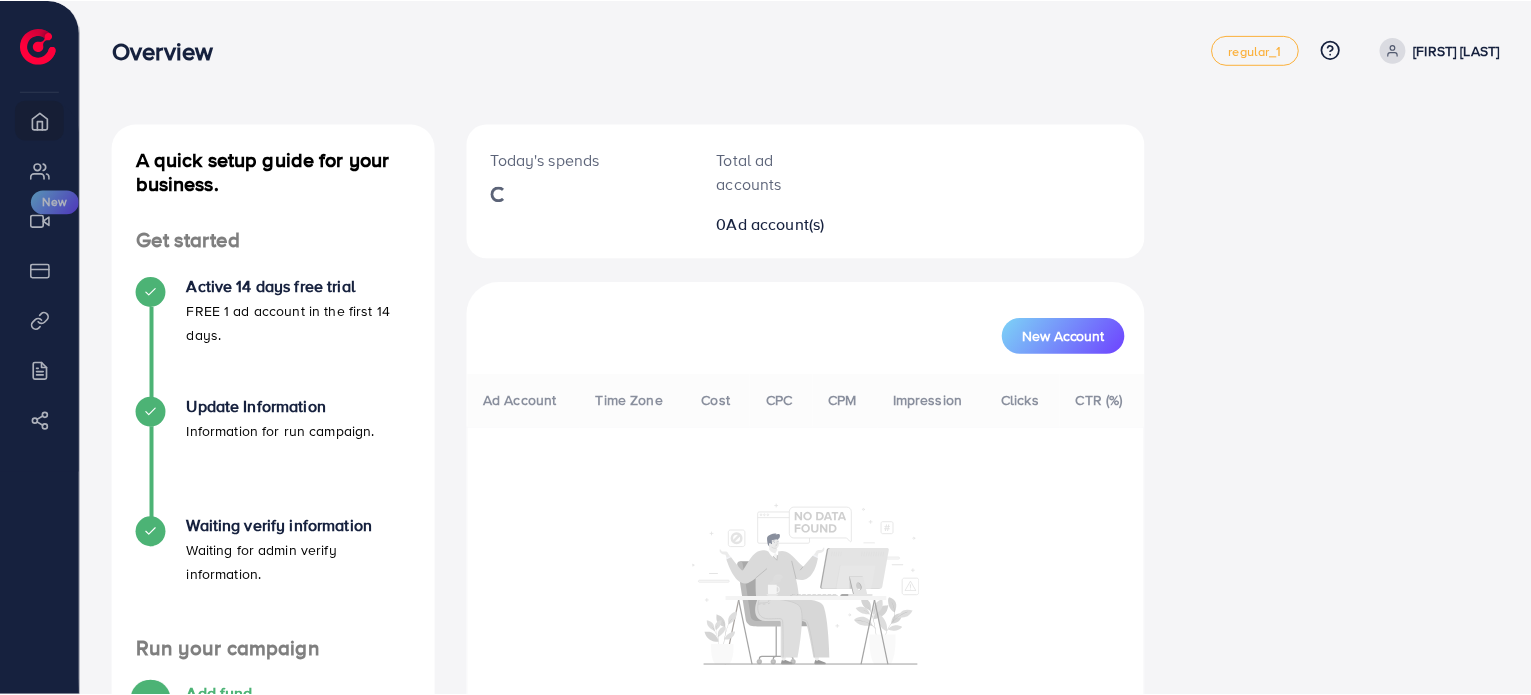 scroll, scrollTop: 0, scrollLeft: 0, axis: both 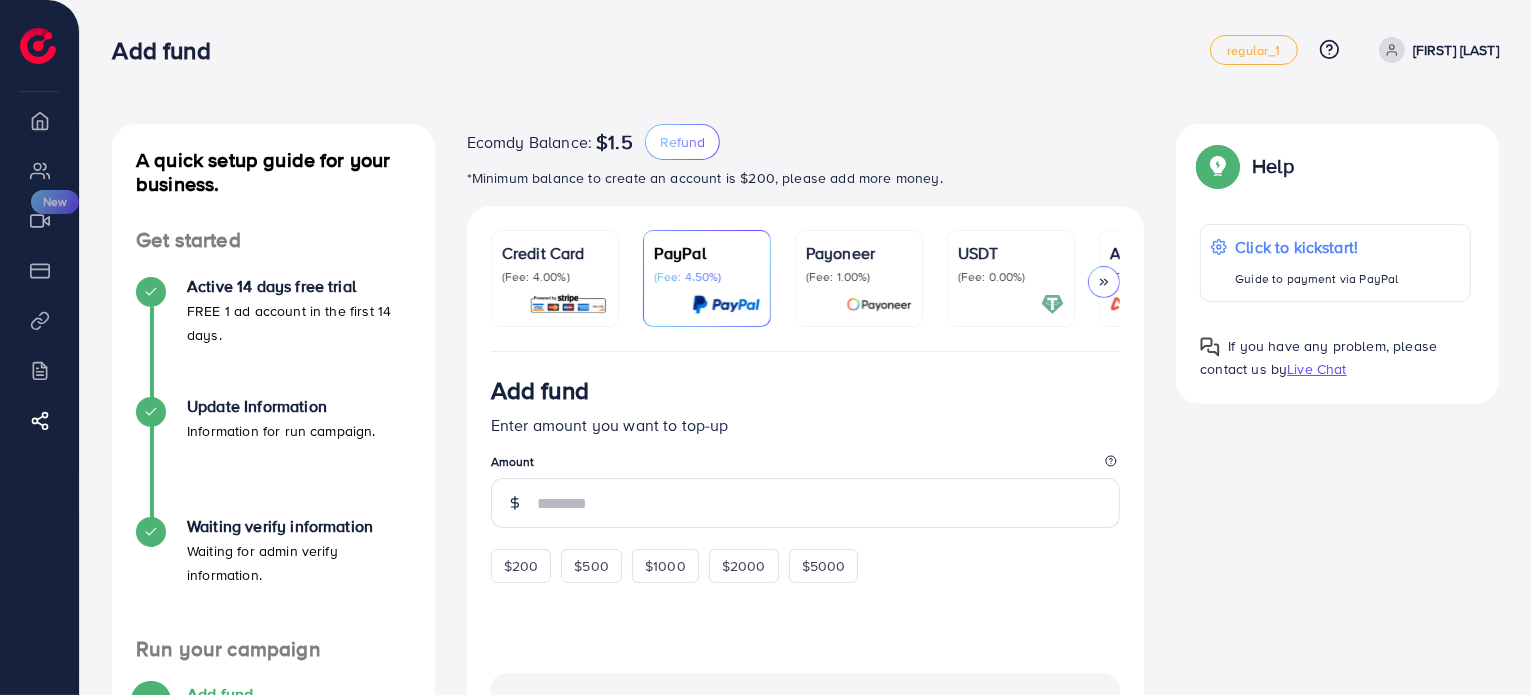 drag, startPoint x: 959, startPoint y: 355, endPoint x: 995, endPoint y: 357, distance: 36.05551 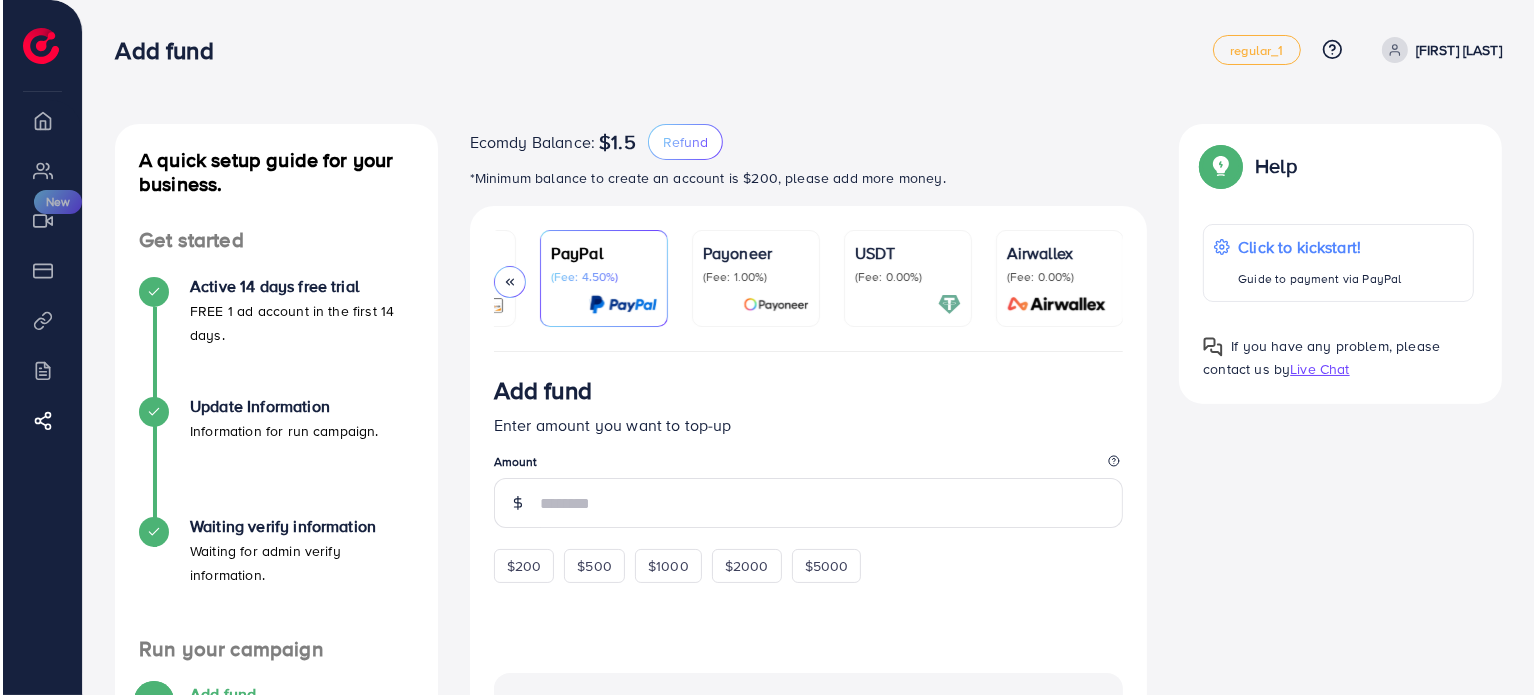 scroll, scrollTop: 0, scrollLeft: 0, axis: both 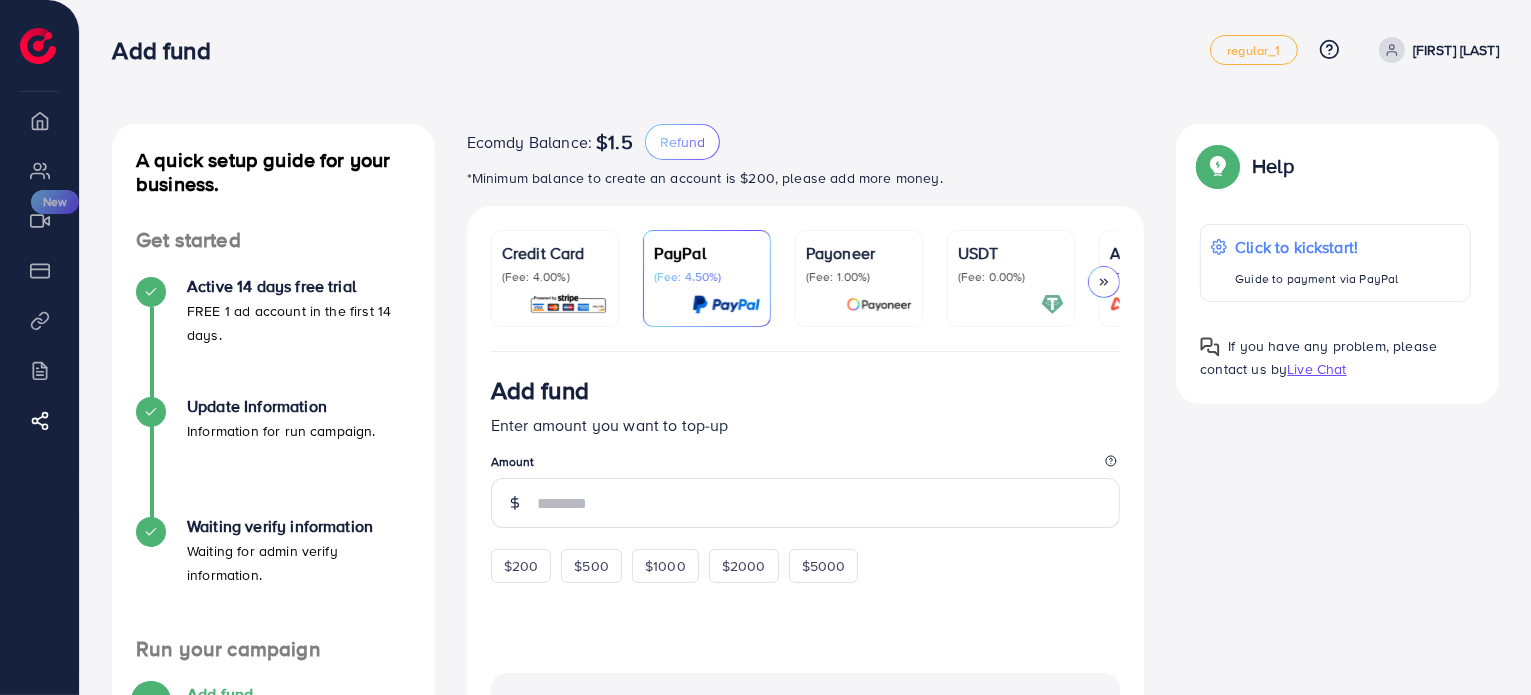 click on "(Fee: 4.00%)" at bounding box center [555, 277] 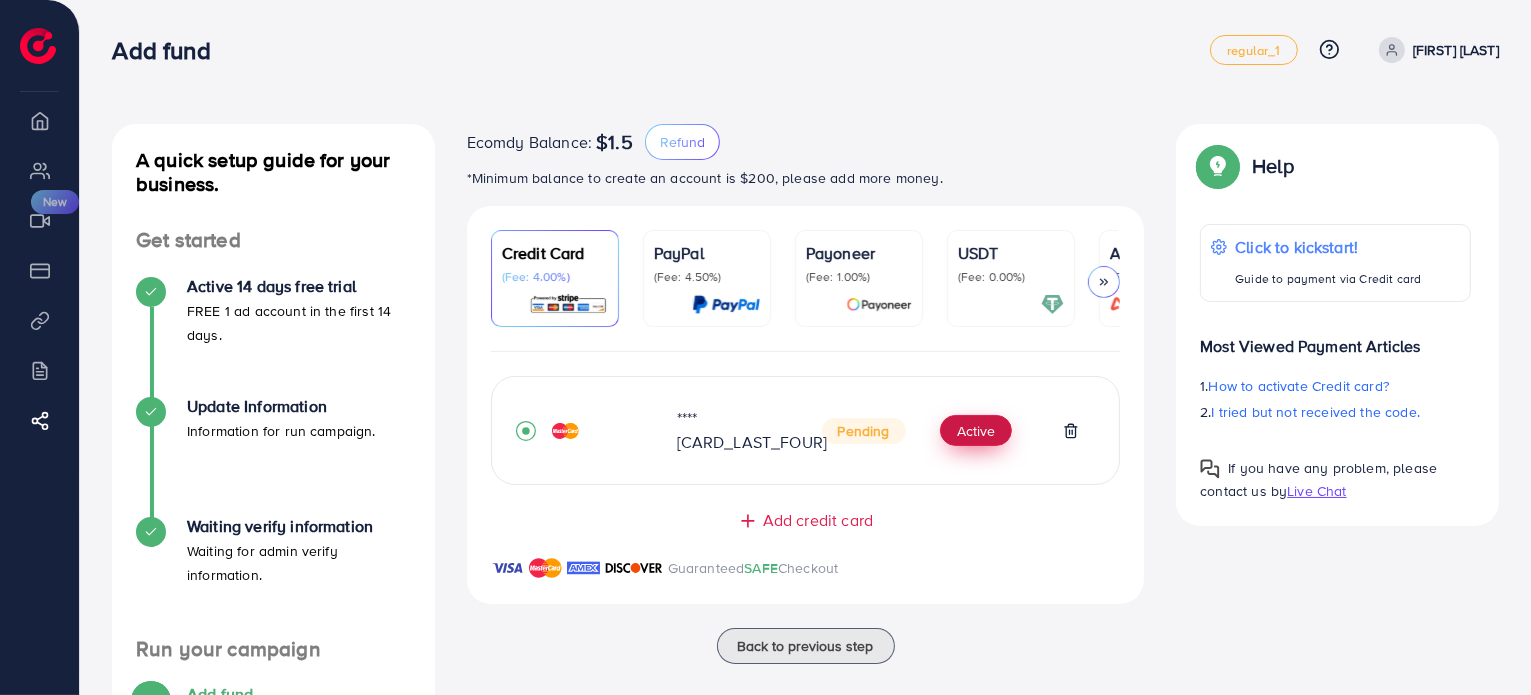 click on "Active" at bounding box center (976, 431) 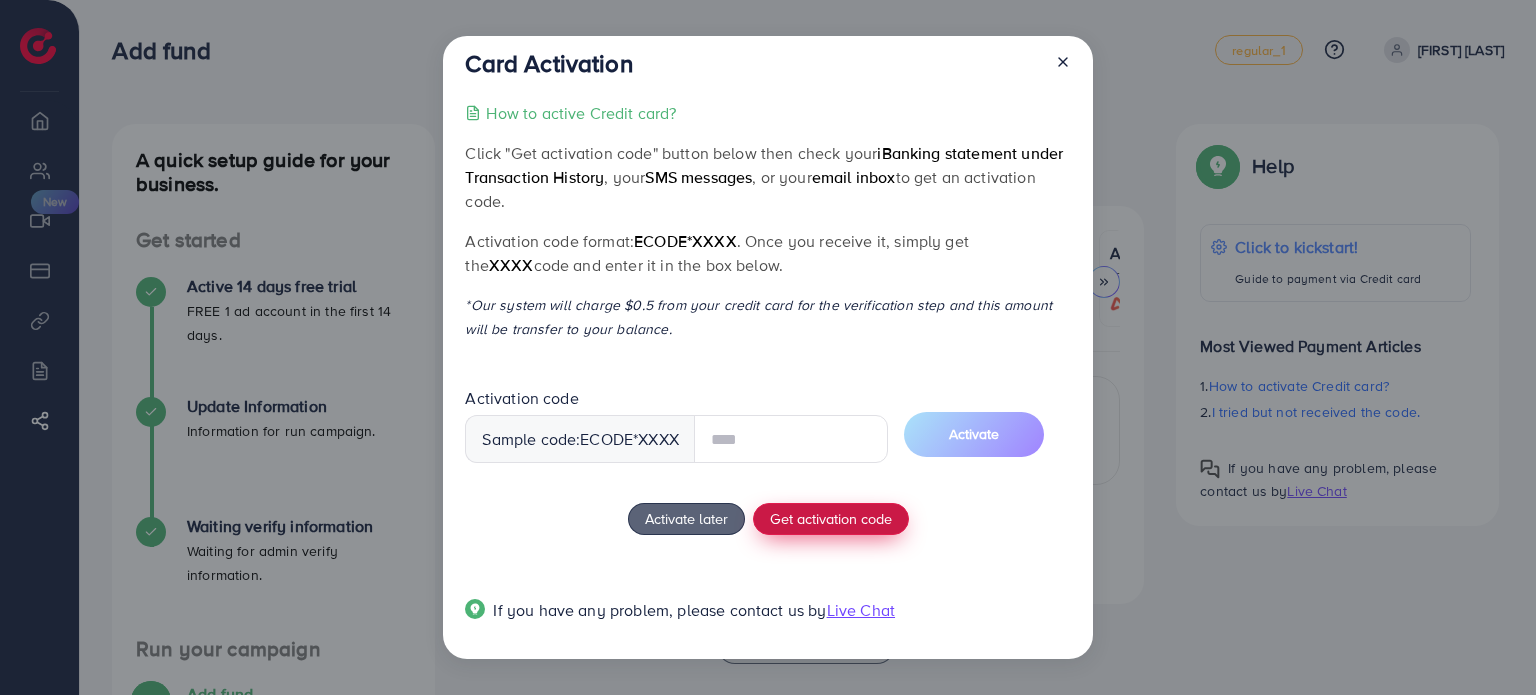 click on "Get activation code" at bounding box center (831, 519) 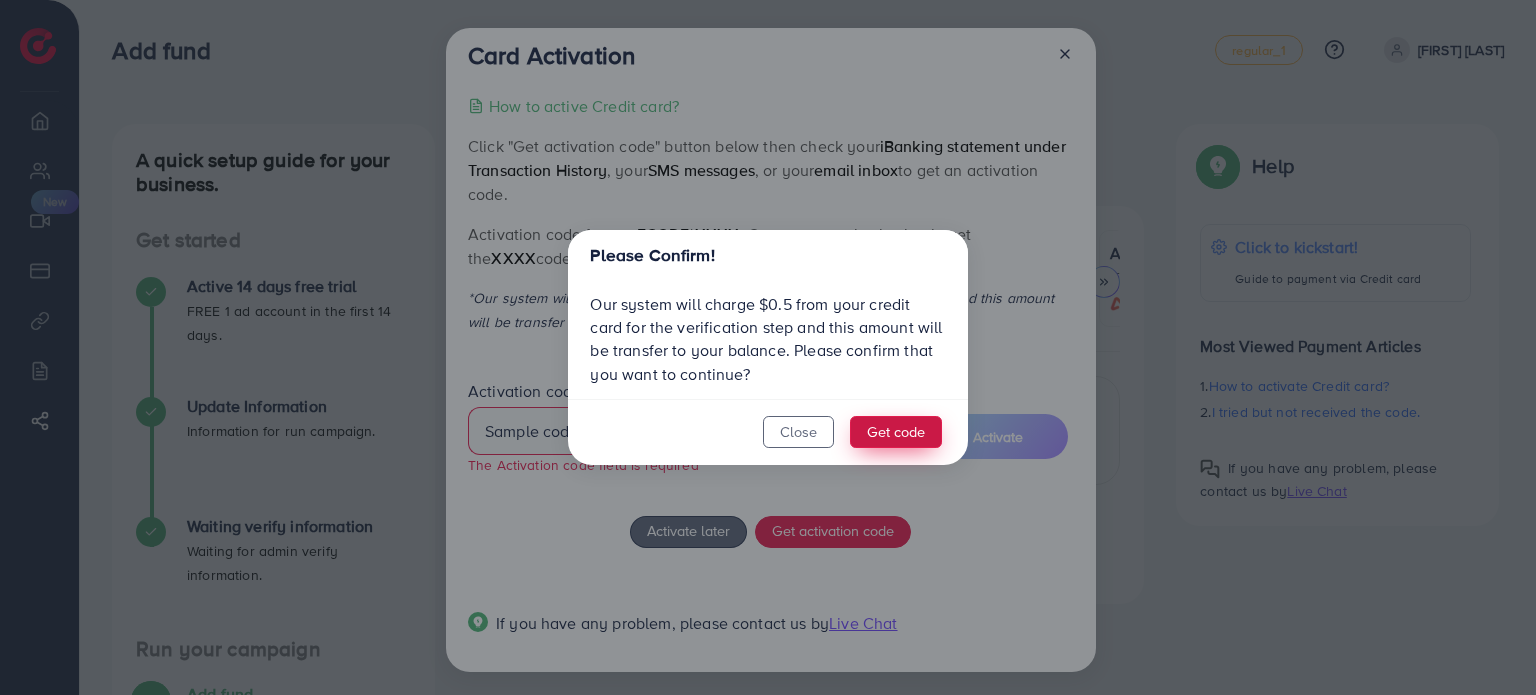 click on "Get code" at bounding box center (896, 432) 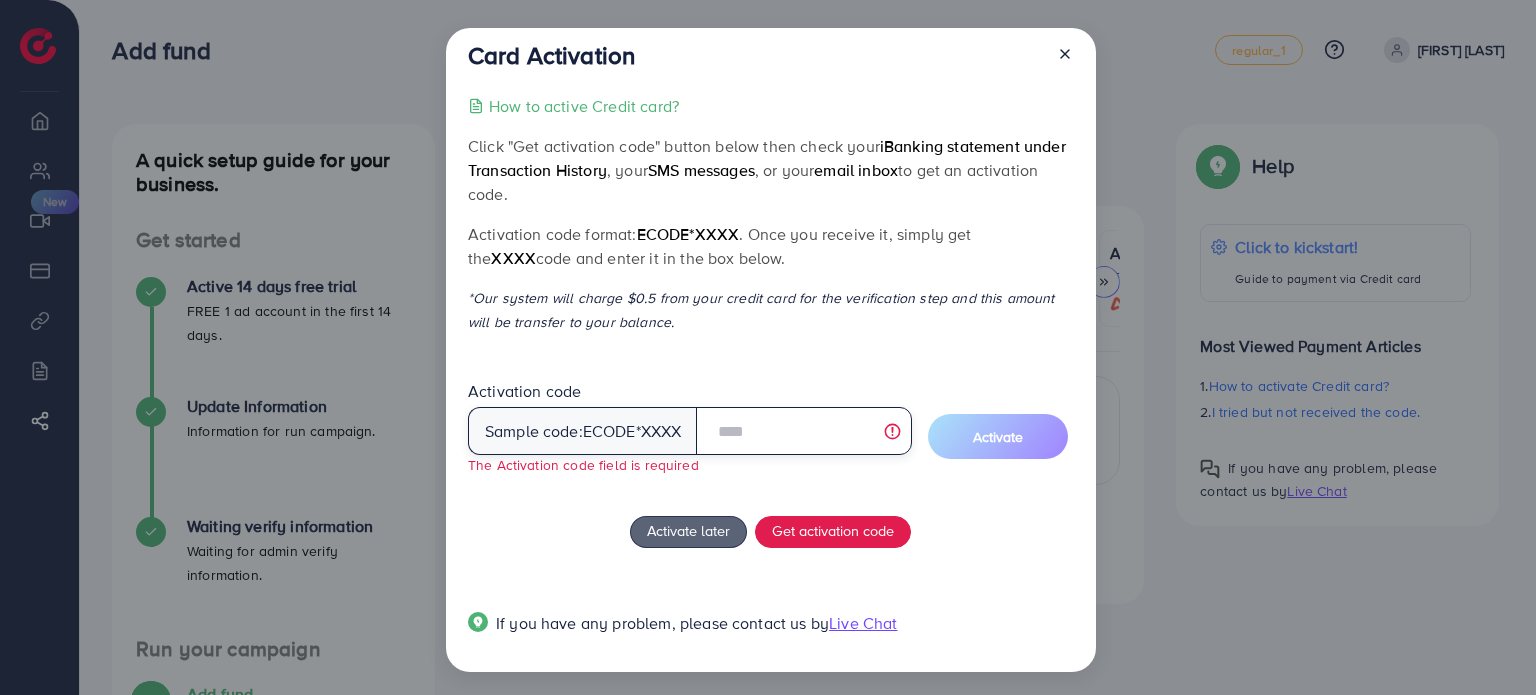 click at bounding box center [803, 431] 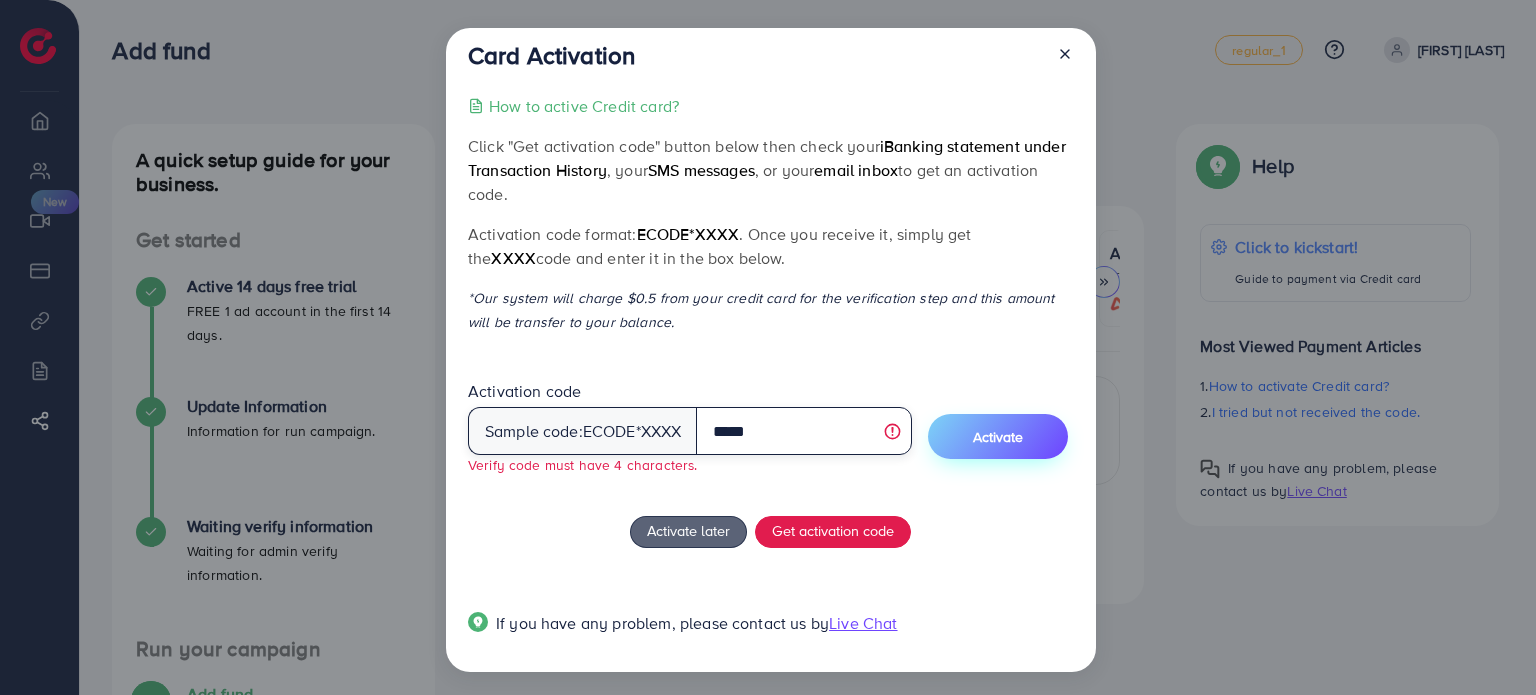 type on "*****" 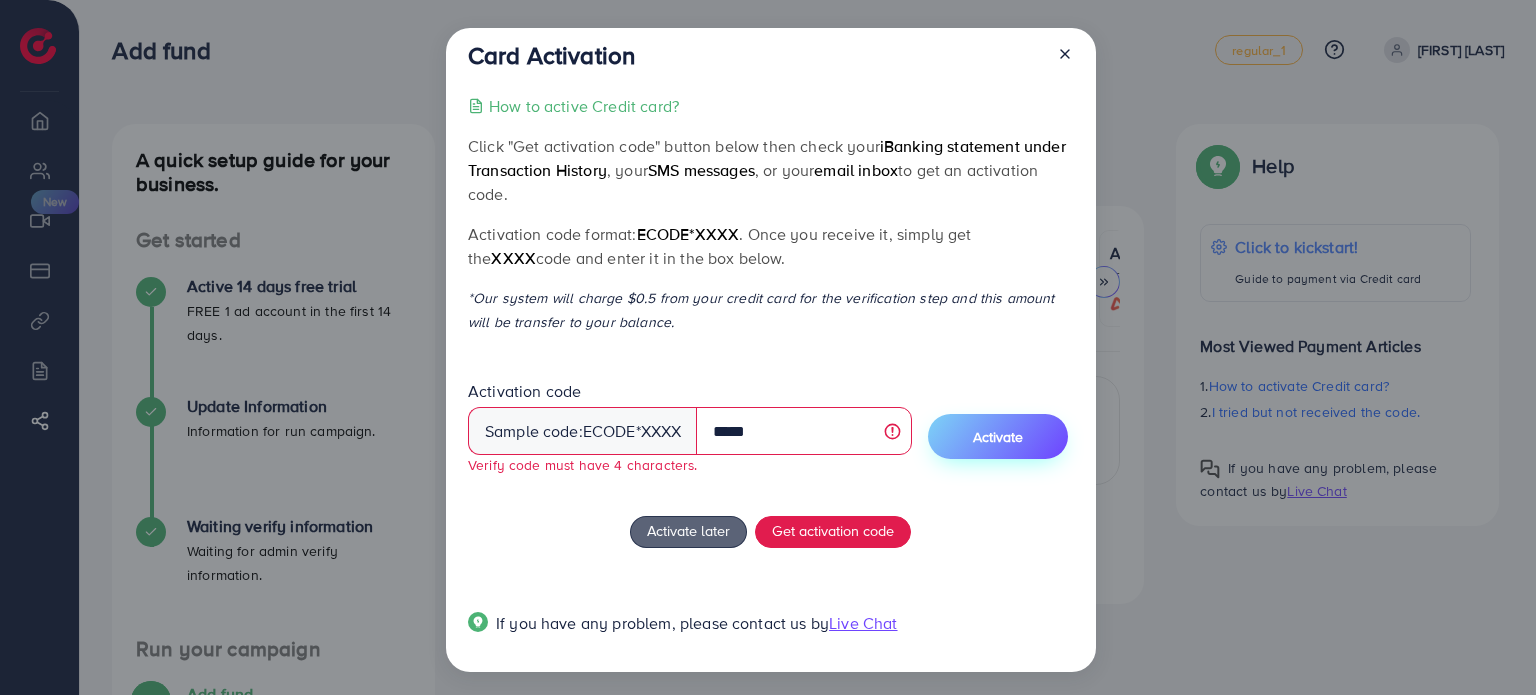 click on "Activate" at bounding box center [998, 436] 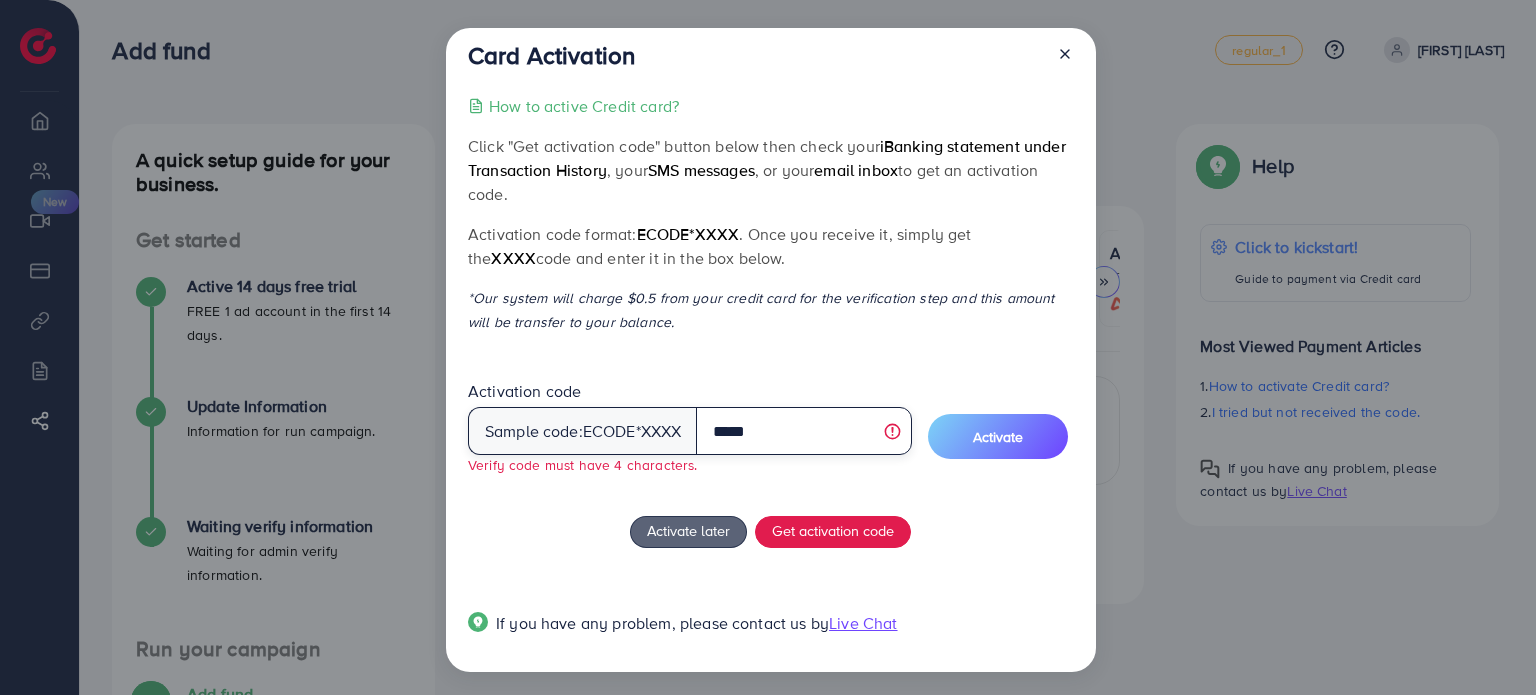 click on "*****" at bounding box center (803, 431) 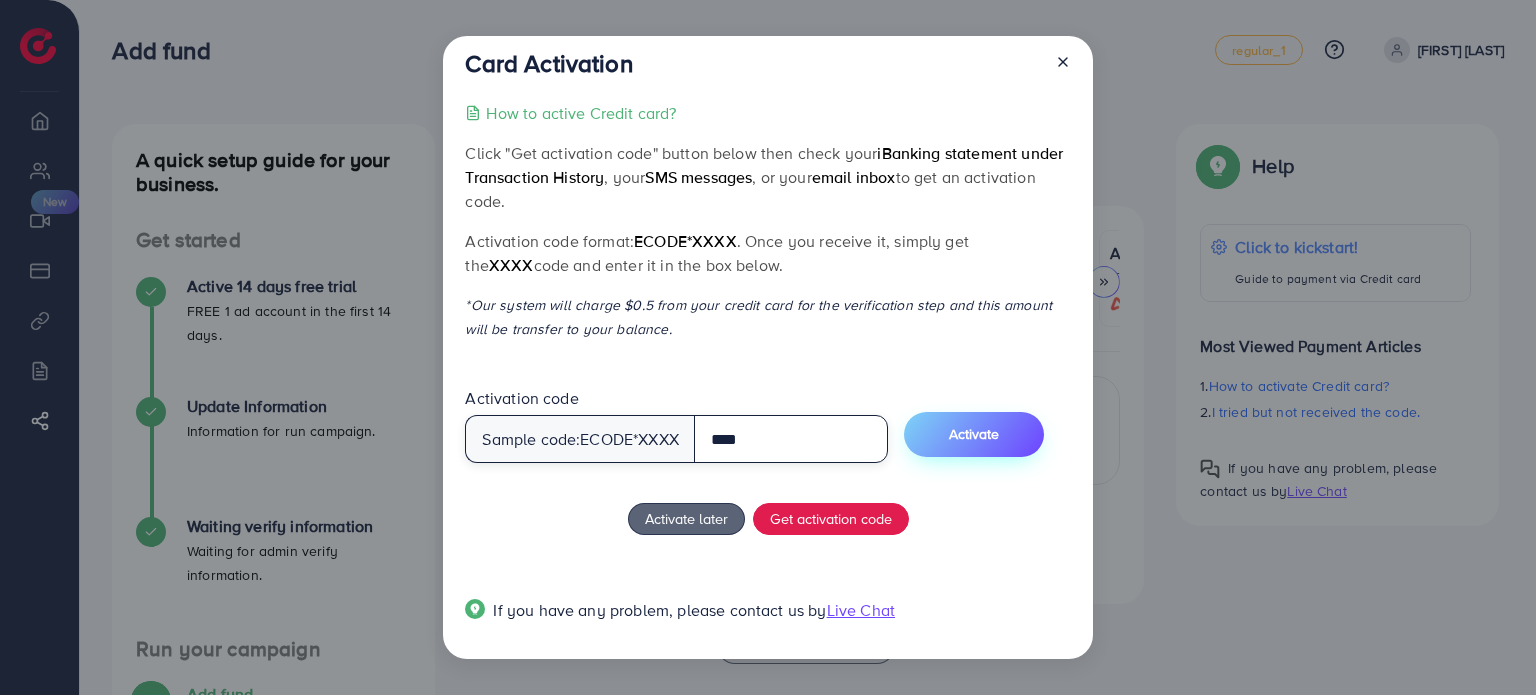 type on "****" 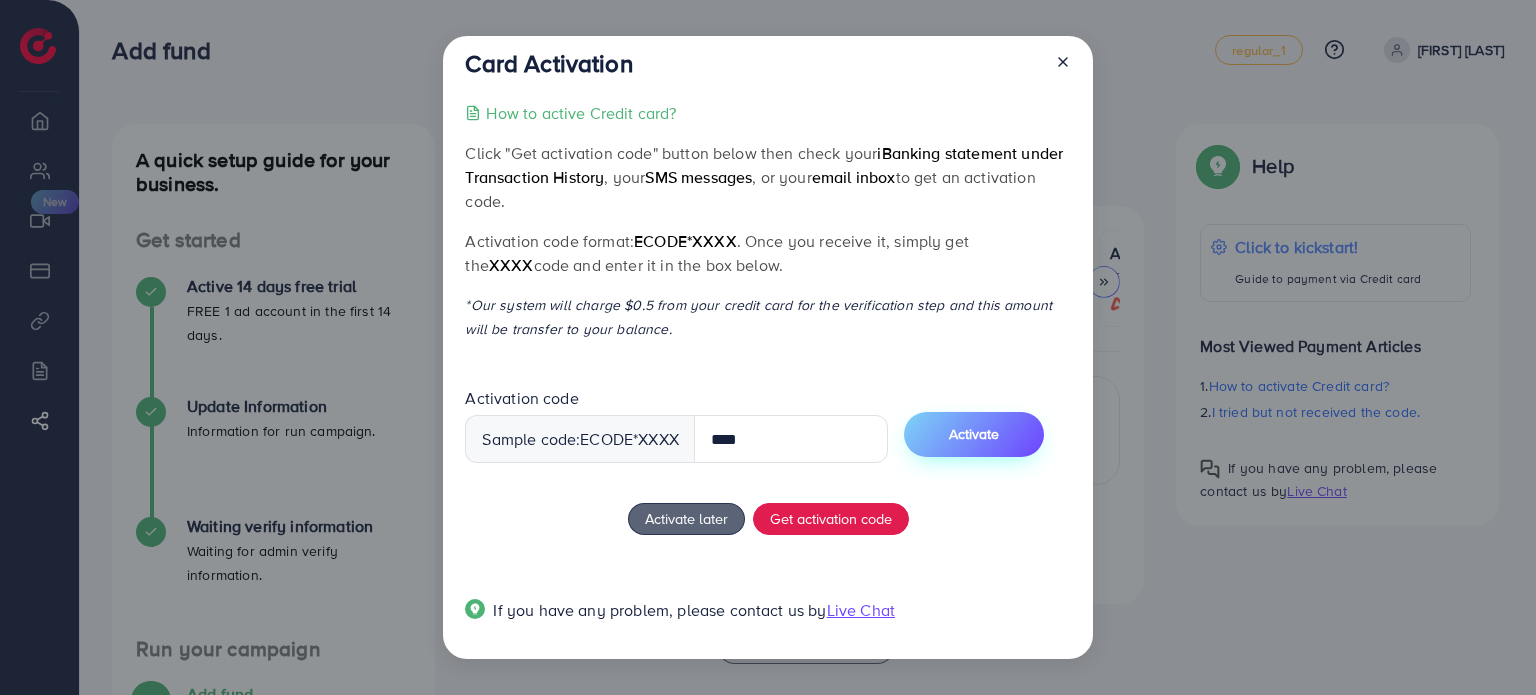 click on "Activate" at bounding box center (974, 434) 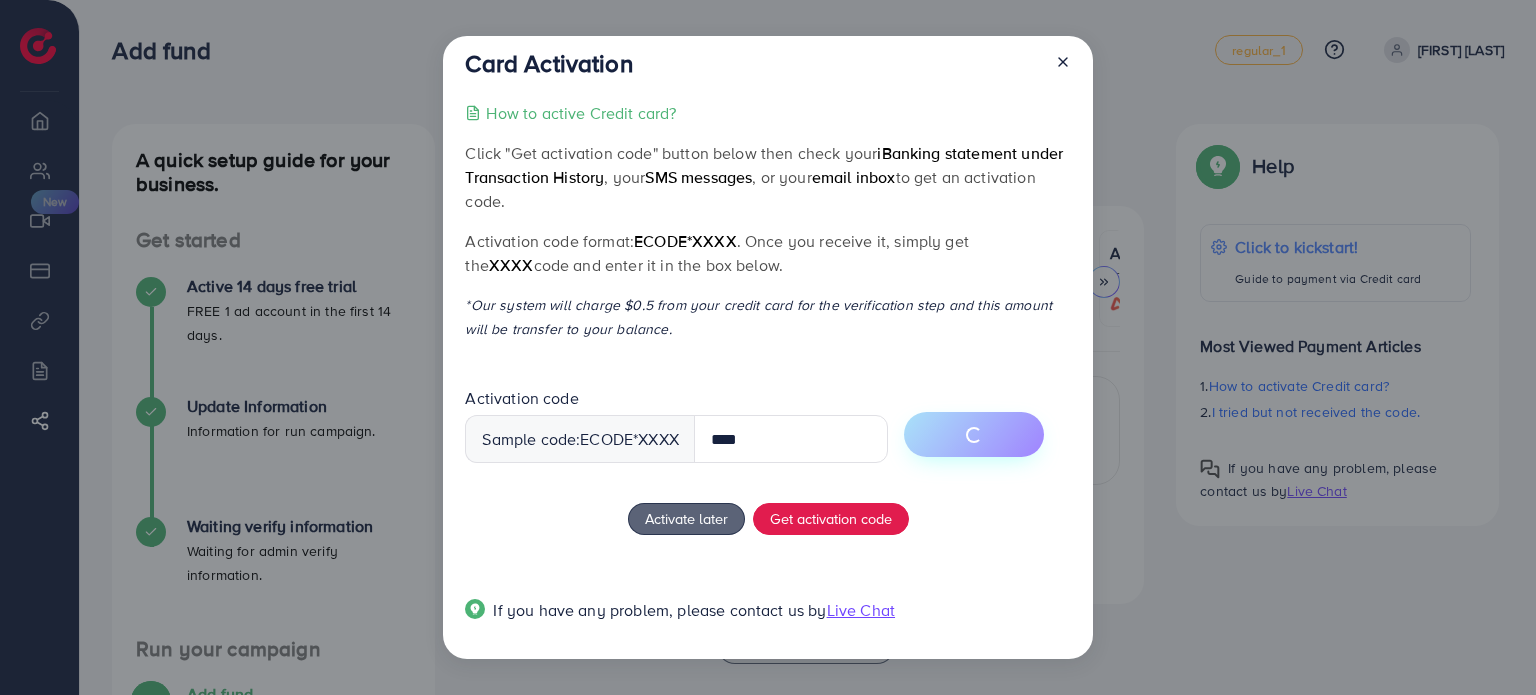 scroll, scrollTop: 88, scrollLeft: 0, axis: vertical 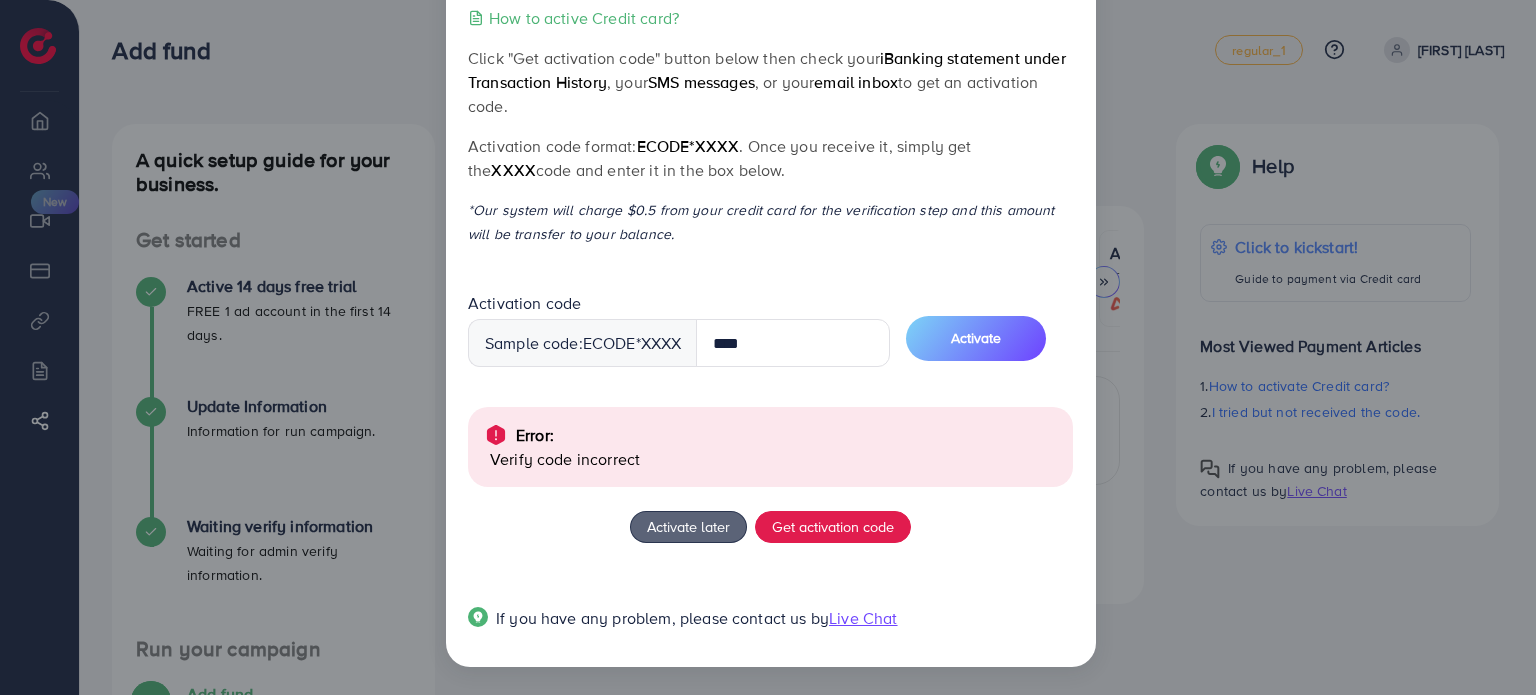 click on "Card Activation   How to active Credit card?   Click "Get activation code" button below then check your  iBanking statement under Transaction History , your  SMS messages , or your  email inbox  to get an activation code.   Activation code format:  ecode*XXXX . Once you receive it, simply get the  XXXX  code and enter it in the box below.   *Our system will charge $0.5 from your credit card for the verification step and this amount will be transfer to your balance.   Activation code   Sample code:  ecode *XXXX  ****  Activate   Error:  Verify code incorrect  Activate later   Get activation code   If you have any problem, please contact us by   Live Chat" at bounding box center [768, 347] 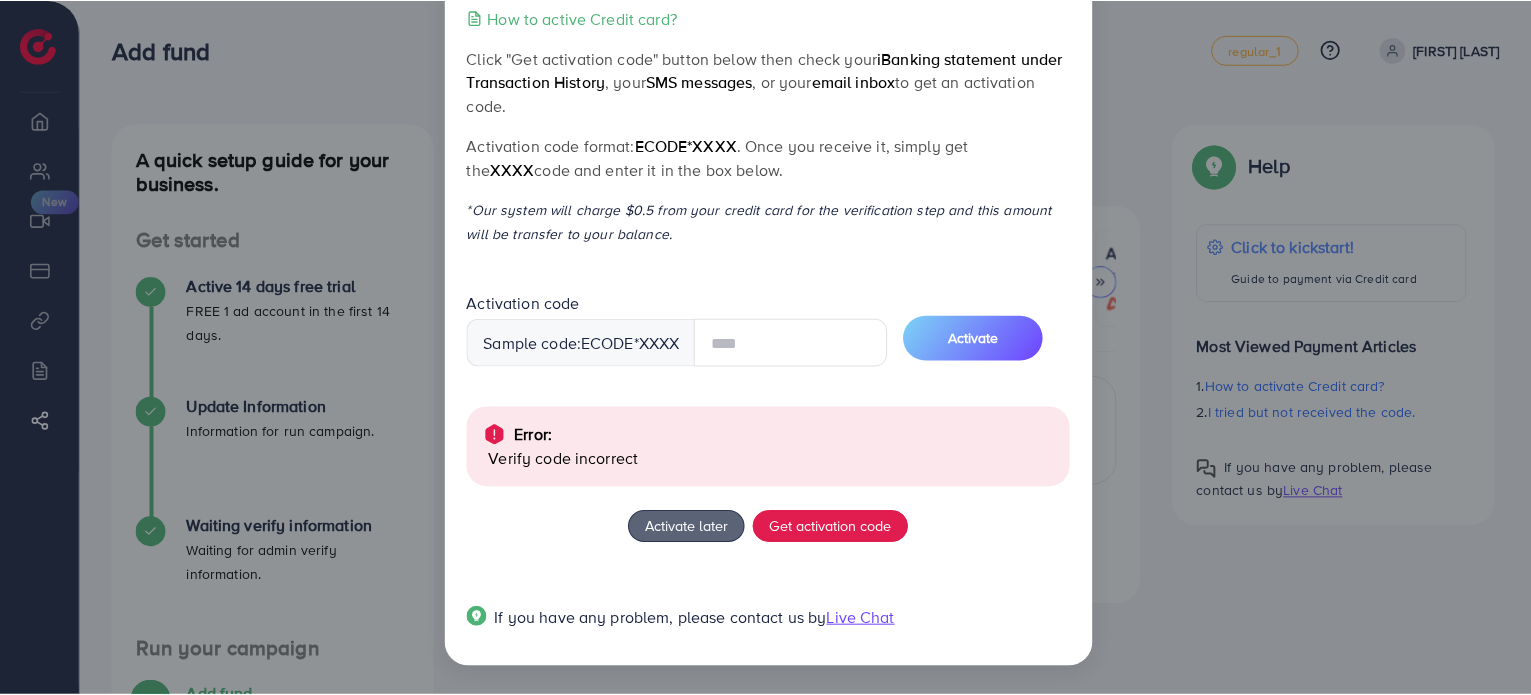 scroll, scrollTop: 0, scrollLeft: 0, axis: both 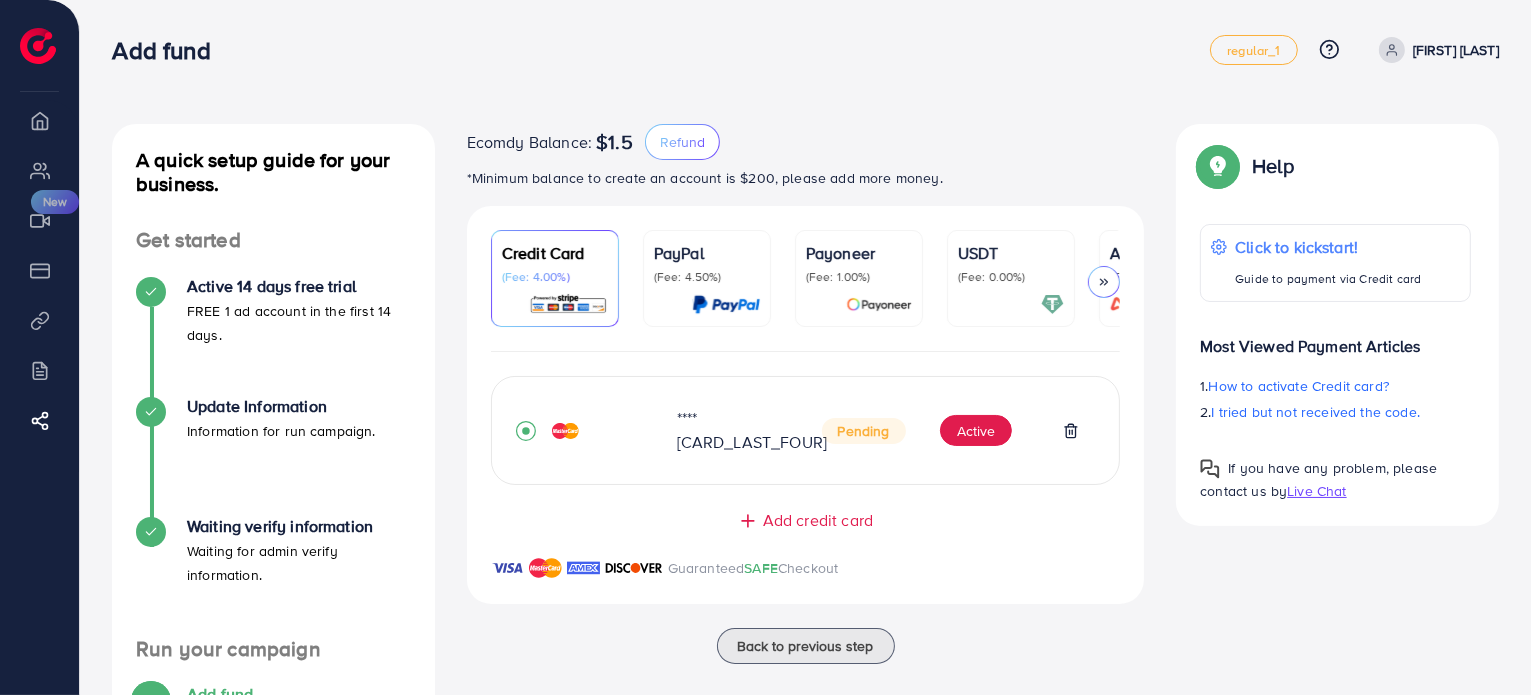 click at bounding box center [1104, 282] 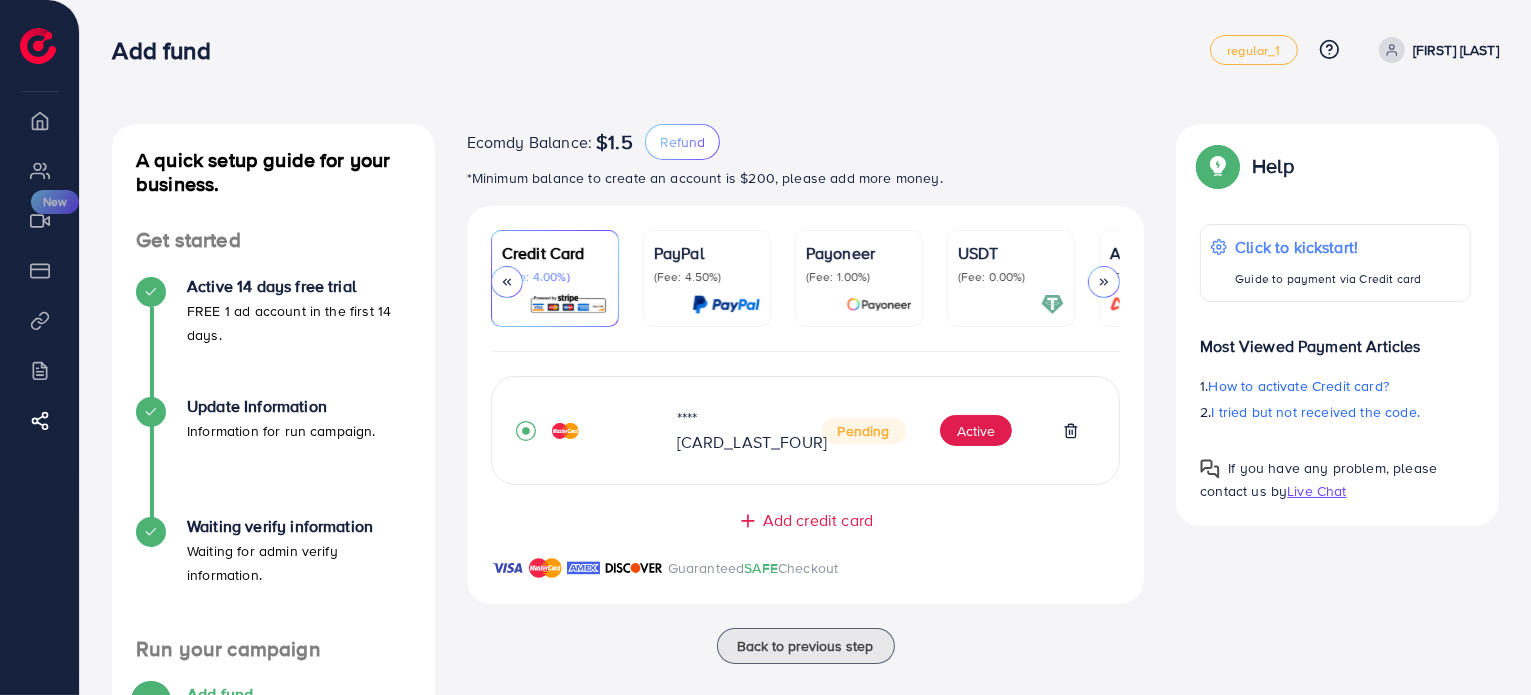 scroll, scrollTop: 0, scrollLeft: 106, axis: horizontal 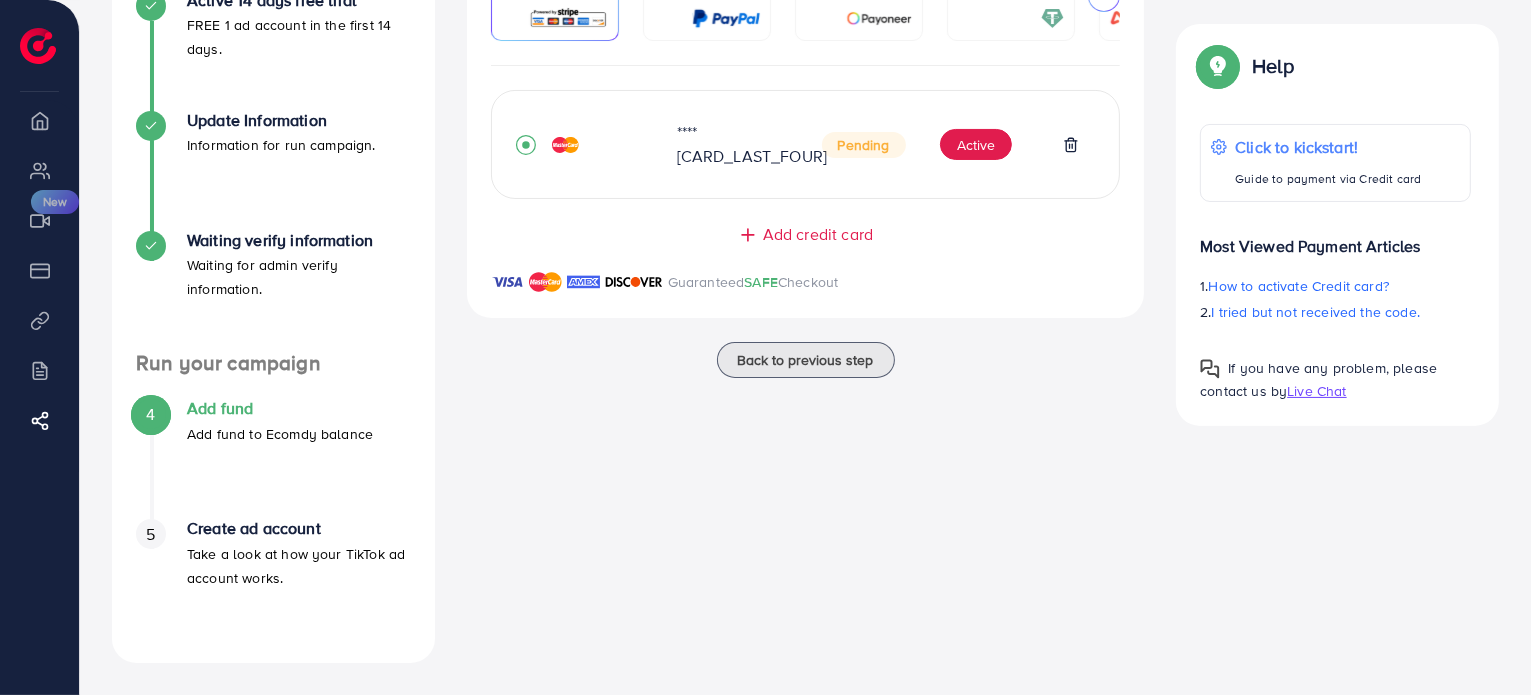 click on "Live Chat" at bounding box center (1316, 391) 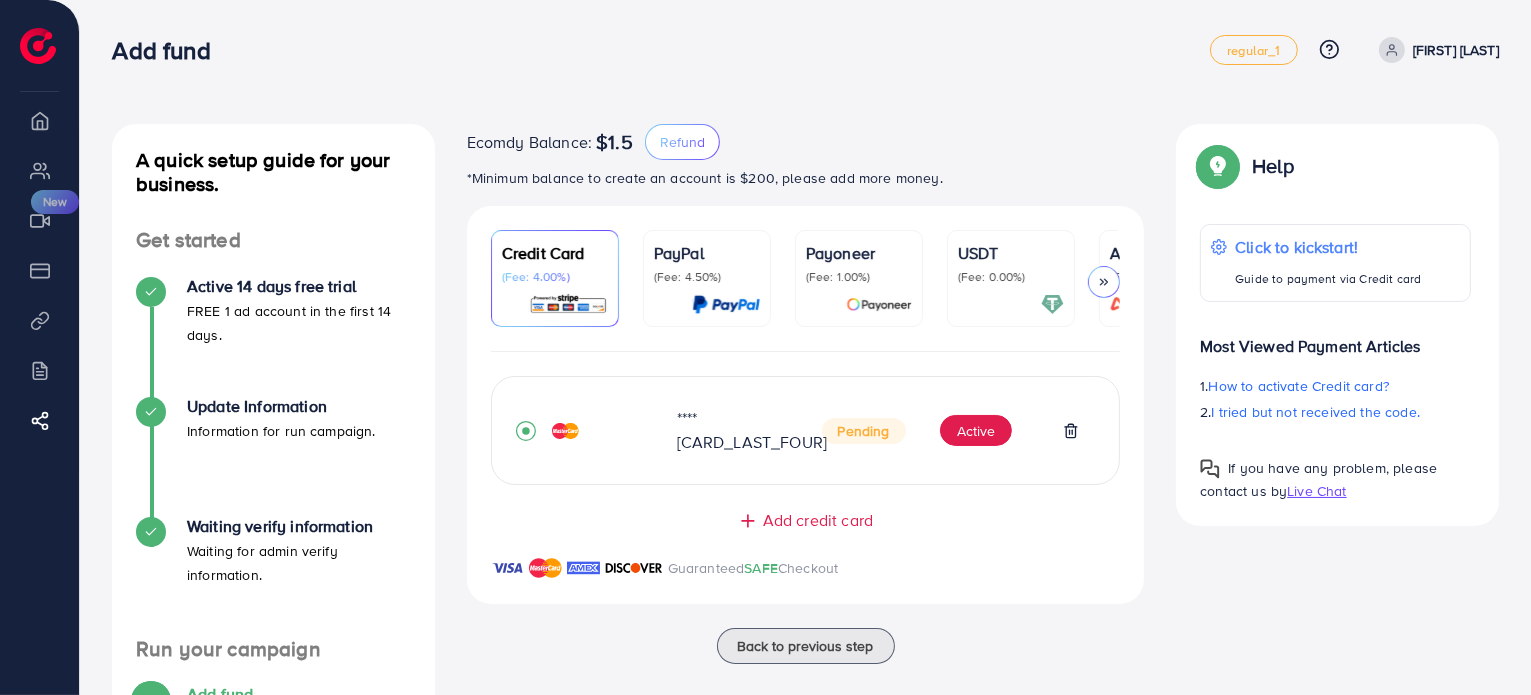 scroll, scrollTop: 286, scrollLeft: 0, axis: vertical 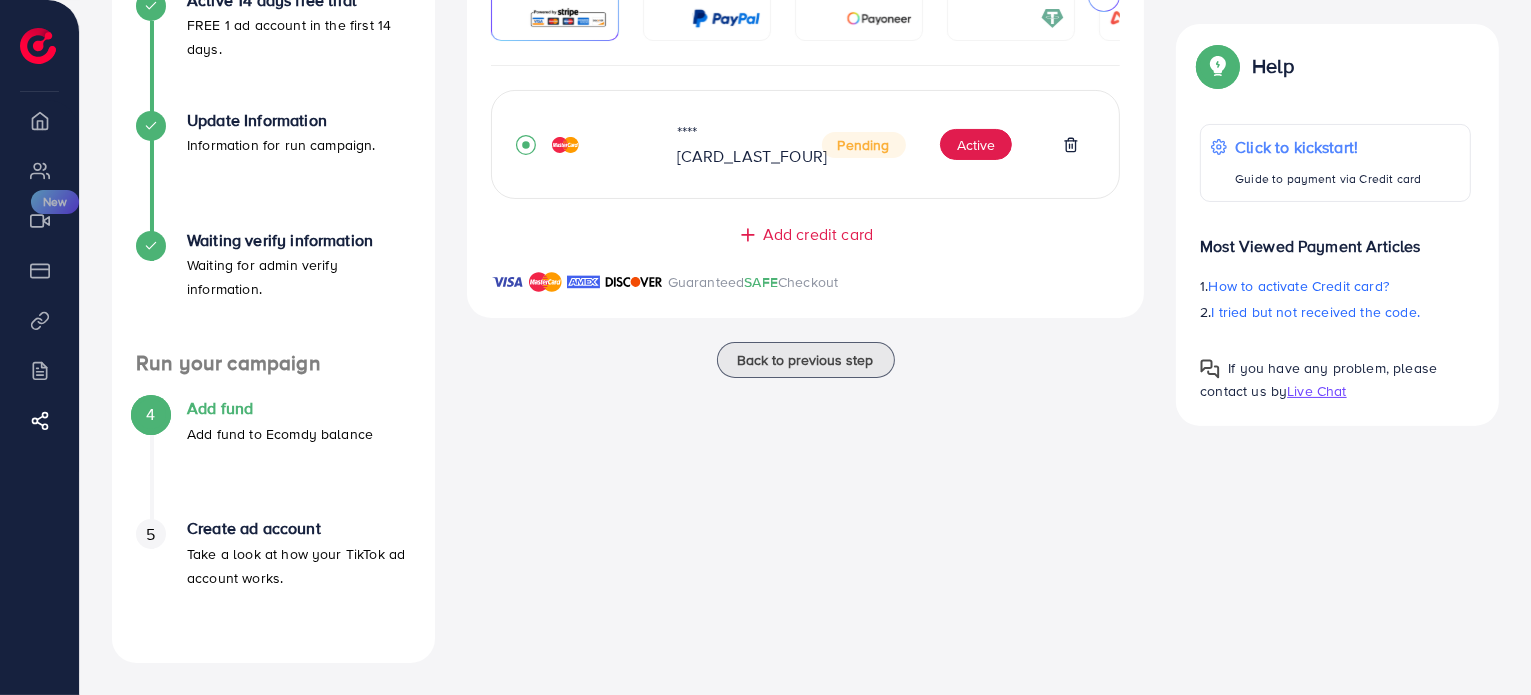 drag, startPoint x: 1273, startPoint y: 145, endPoint x: 829, endPoint y: 524, distance: 583.7611 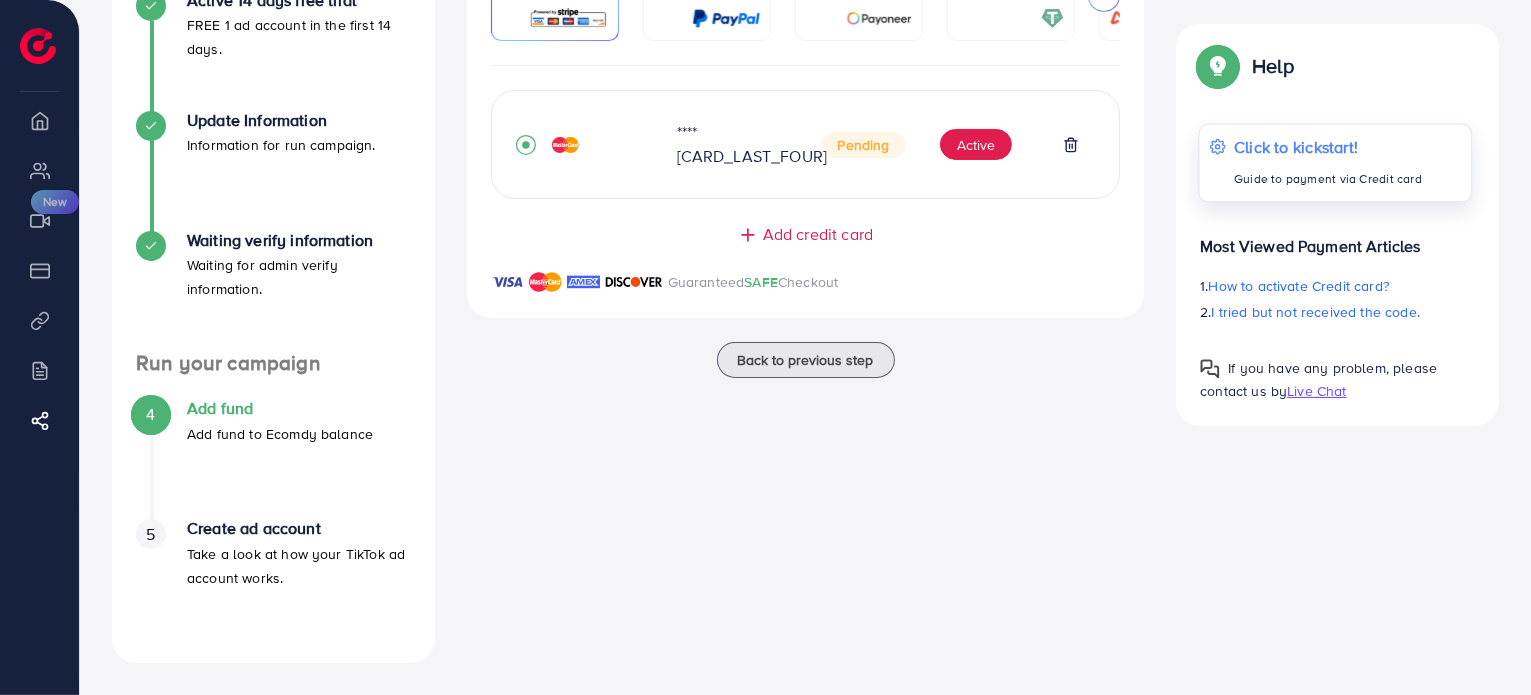 click on "Guide to payment via Credit card" at bounding box center [1328, 179] 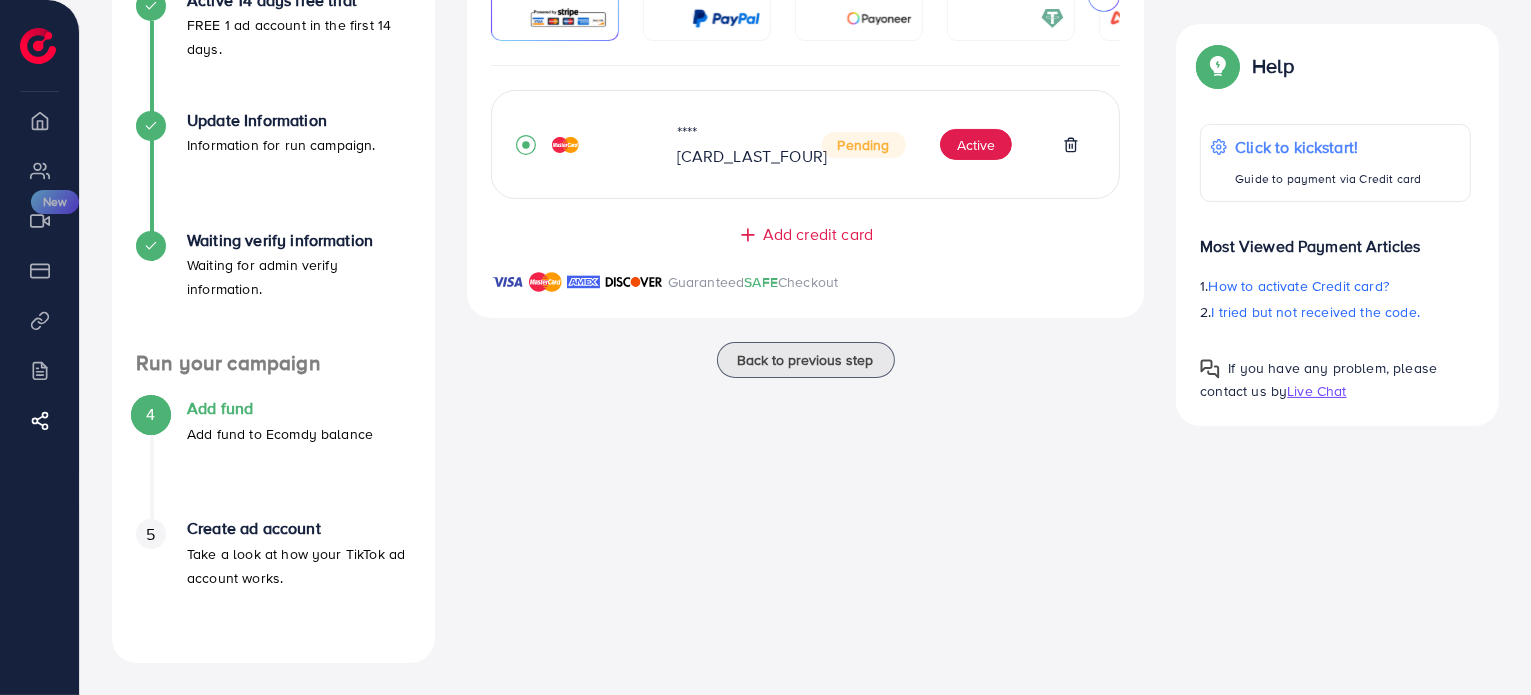 scroll, scrollTop: 0, scrollLeft: 0, axis: both 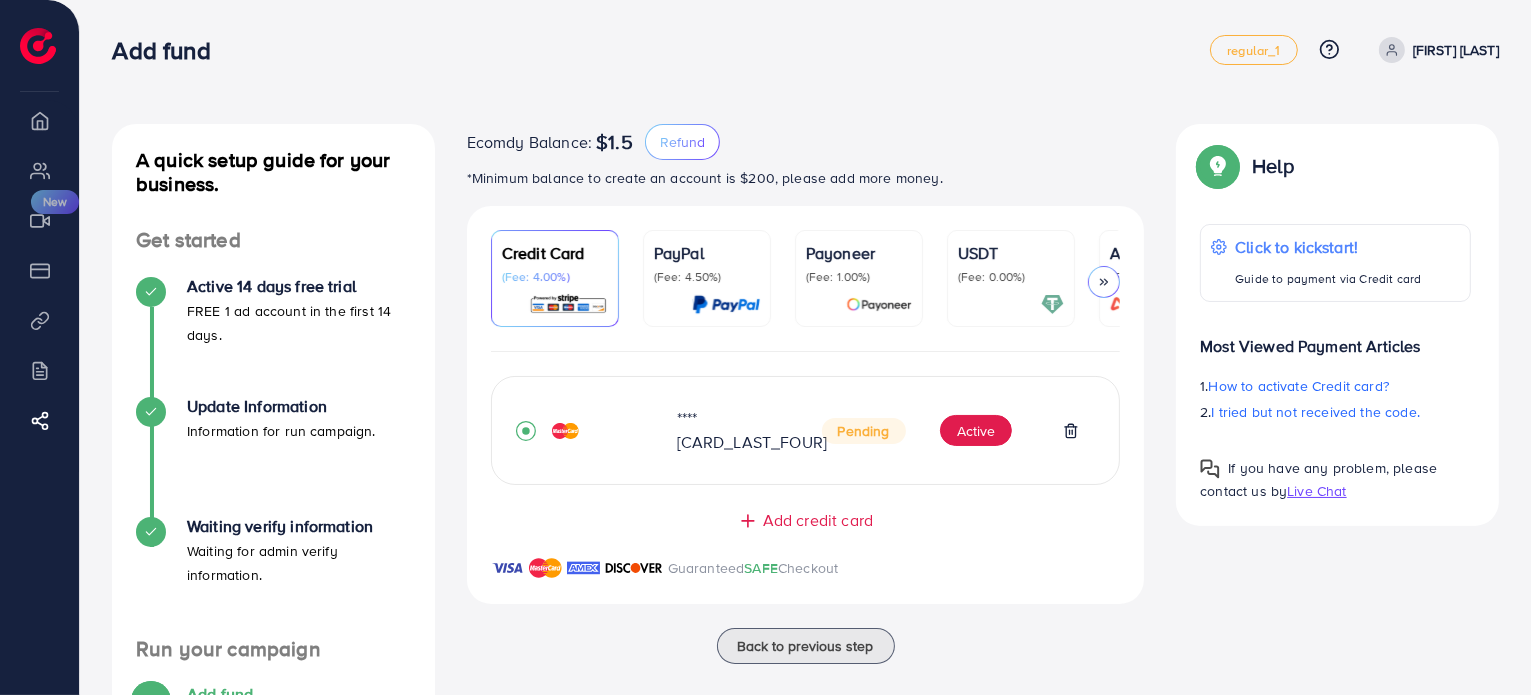 click at bounding box center [38, 46] 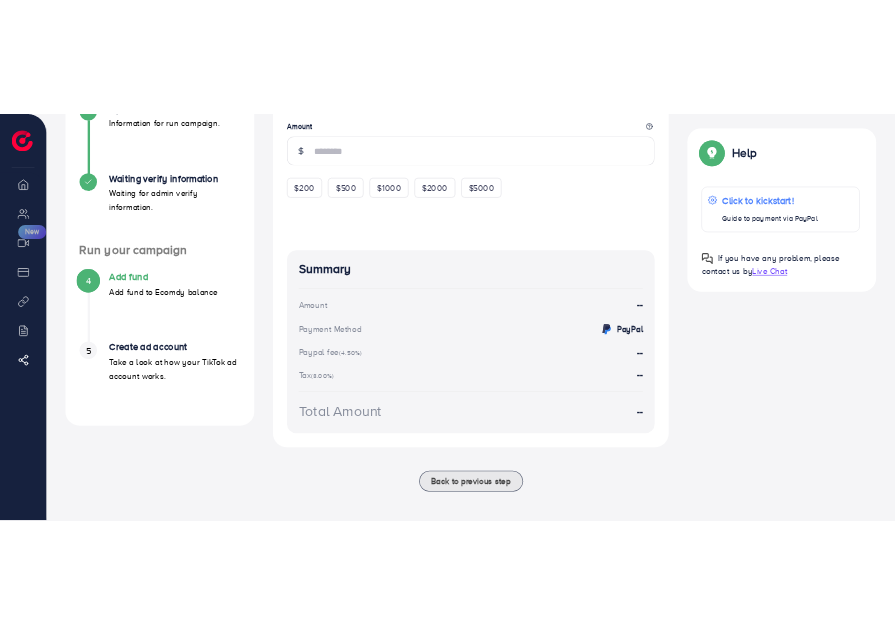 scroll, scrollTop: 425, scrollLeft: 0, axis: vertical 